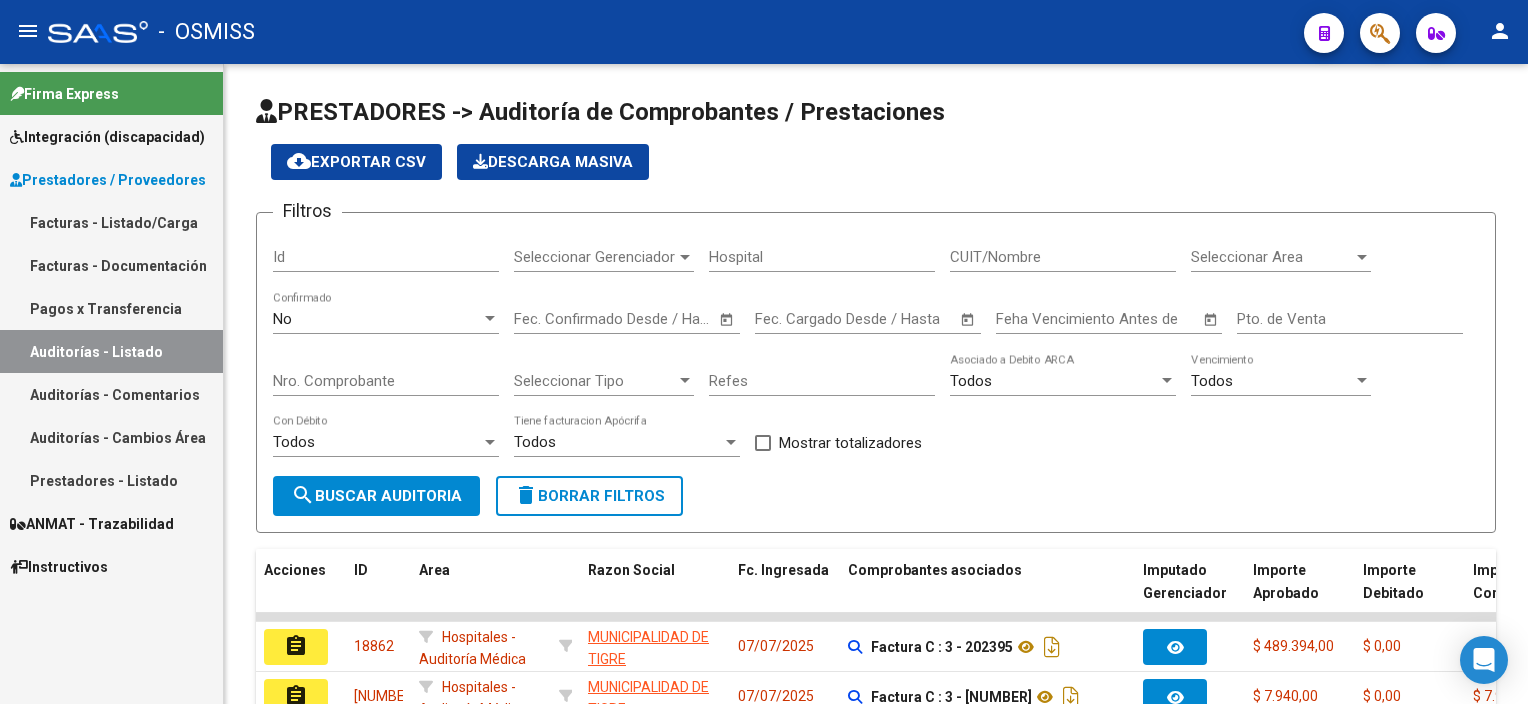 scroll, scrollTop: 0, scrollLeft: 0, axis: both 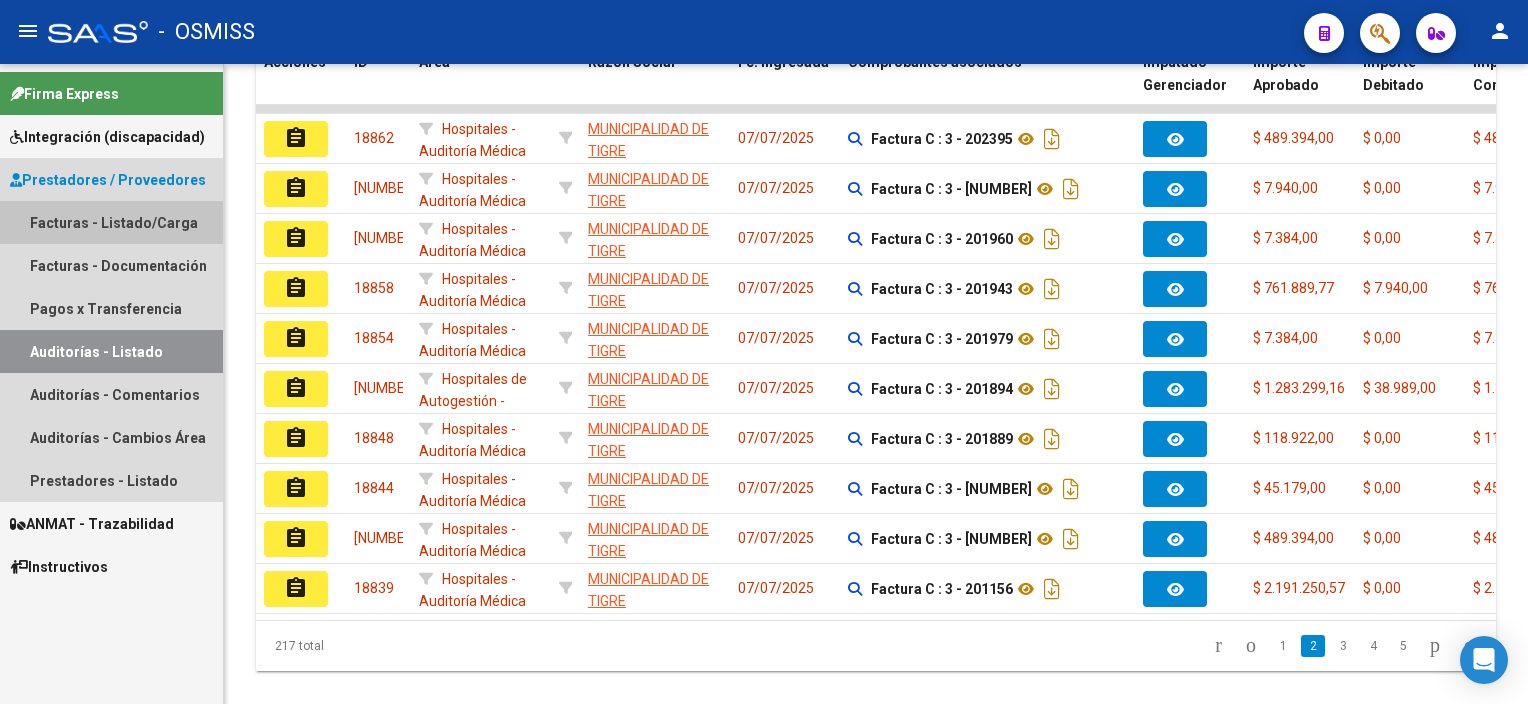 click on "Facturas - Listado/Carga" at bounding box center (111, 222) 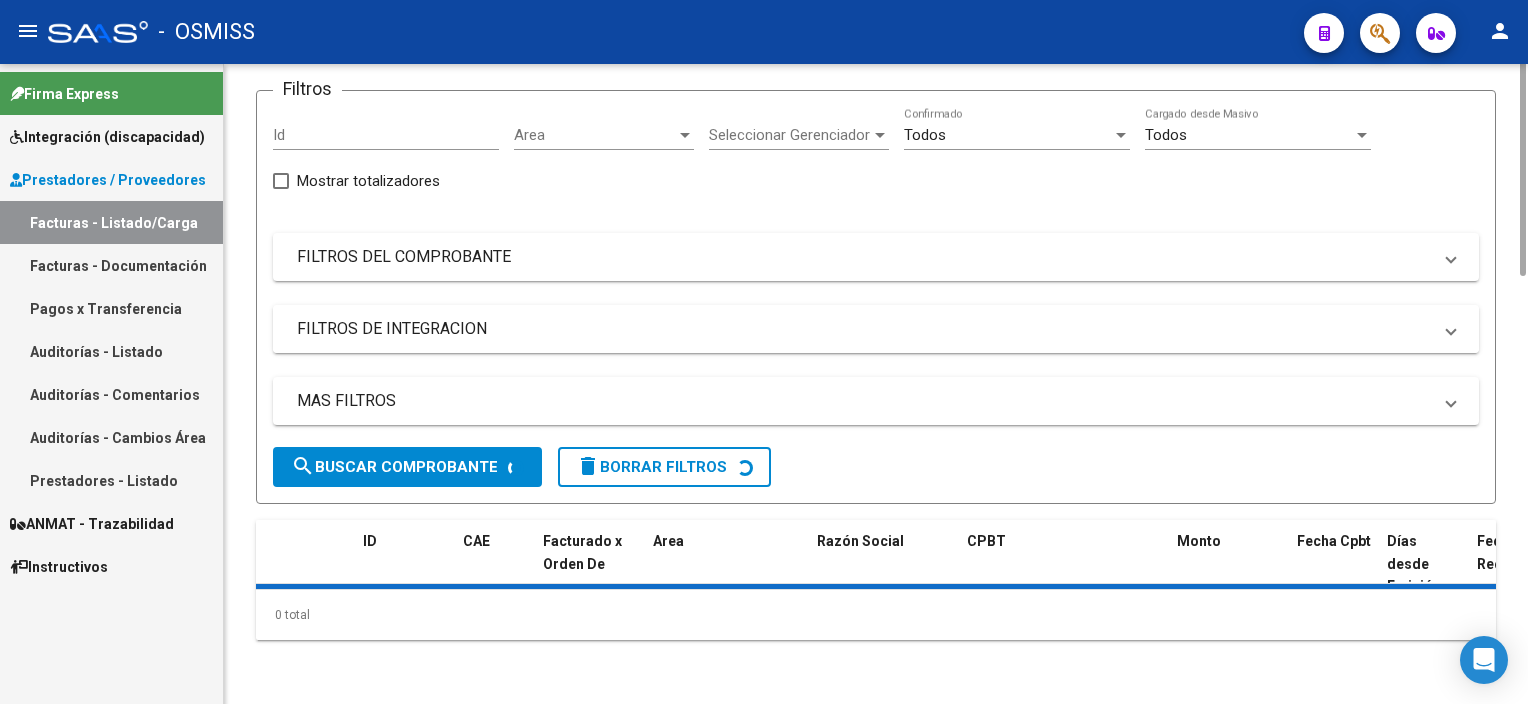 scroll, scrollTop: 0, scrollLeft: 0, axis: both 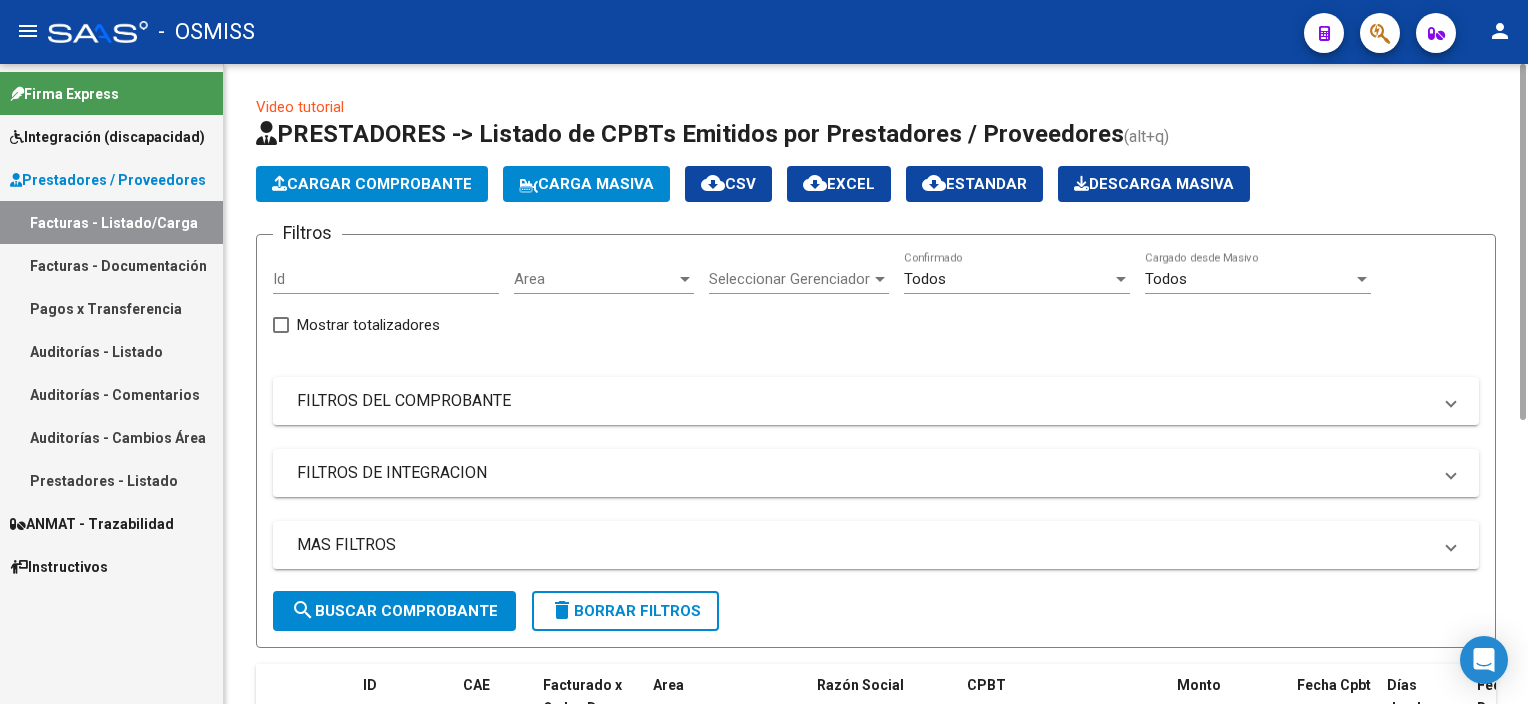click on "Cargar Comprobante" 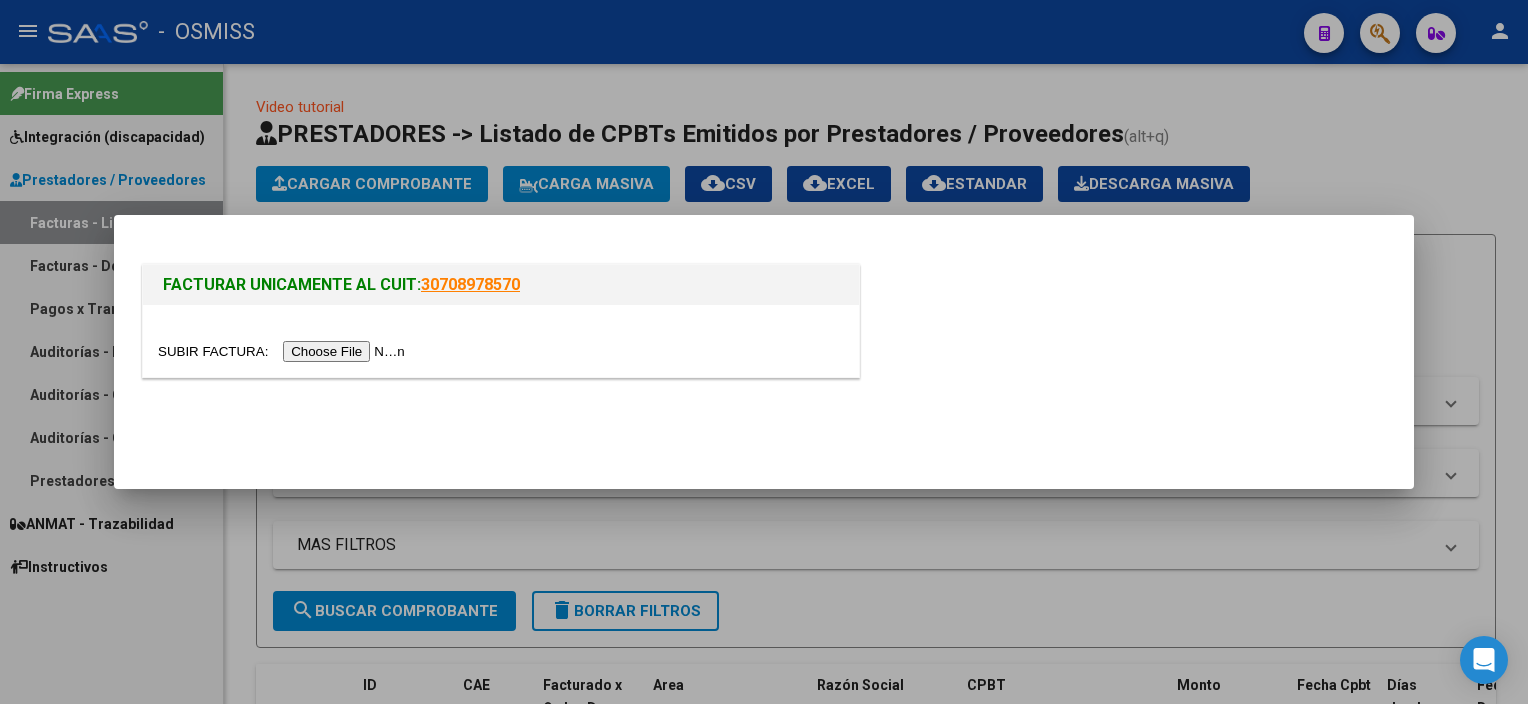 click at bounding box center (284, 351) 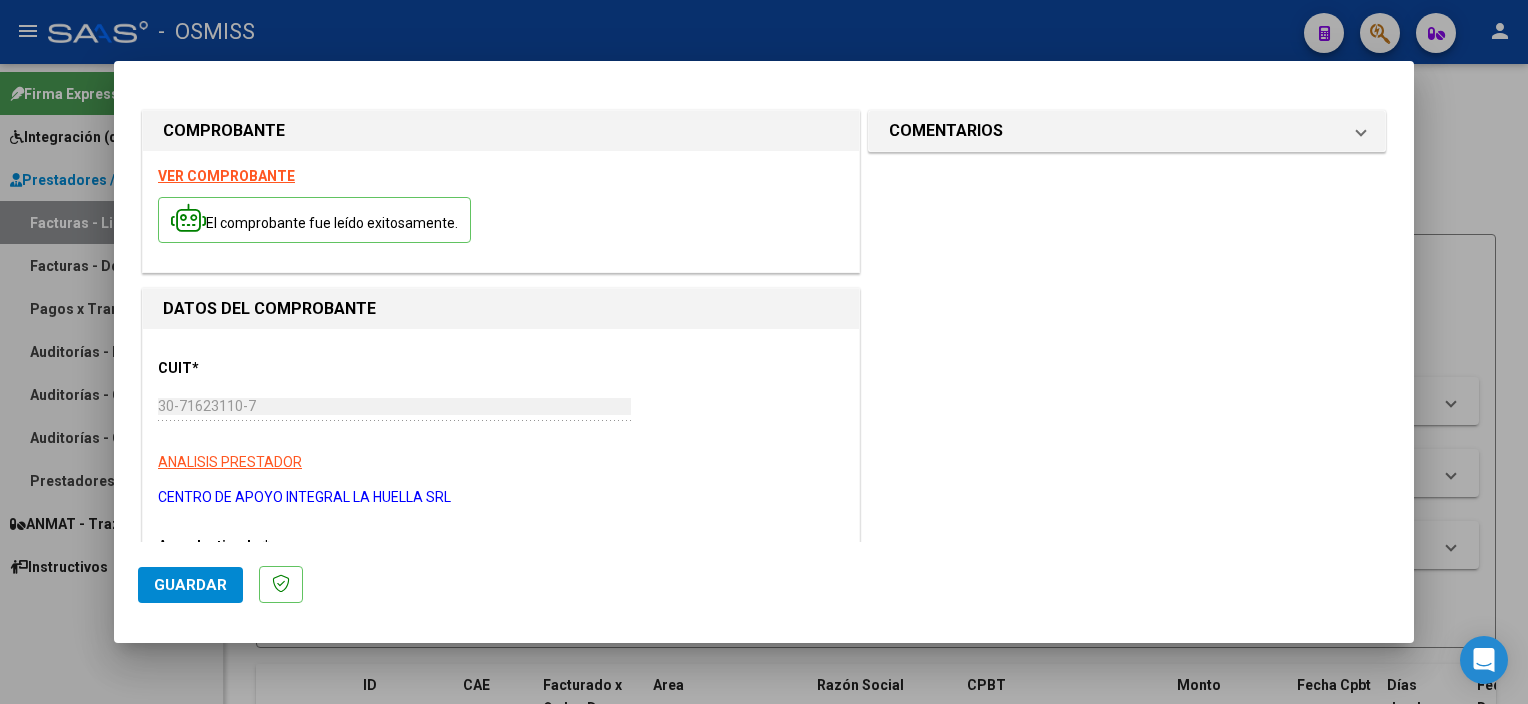 scroll, scrollTop: 270, scrollLeft: 0, axis: vertical 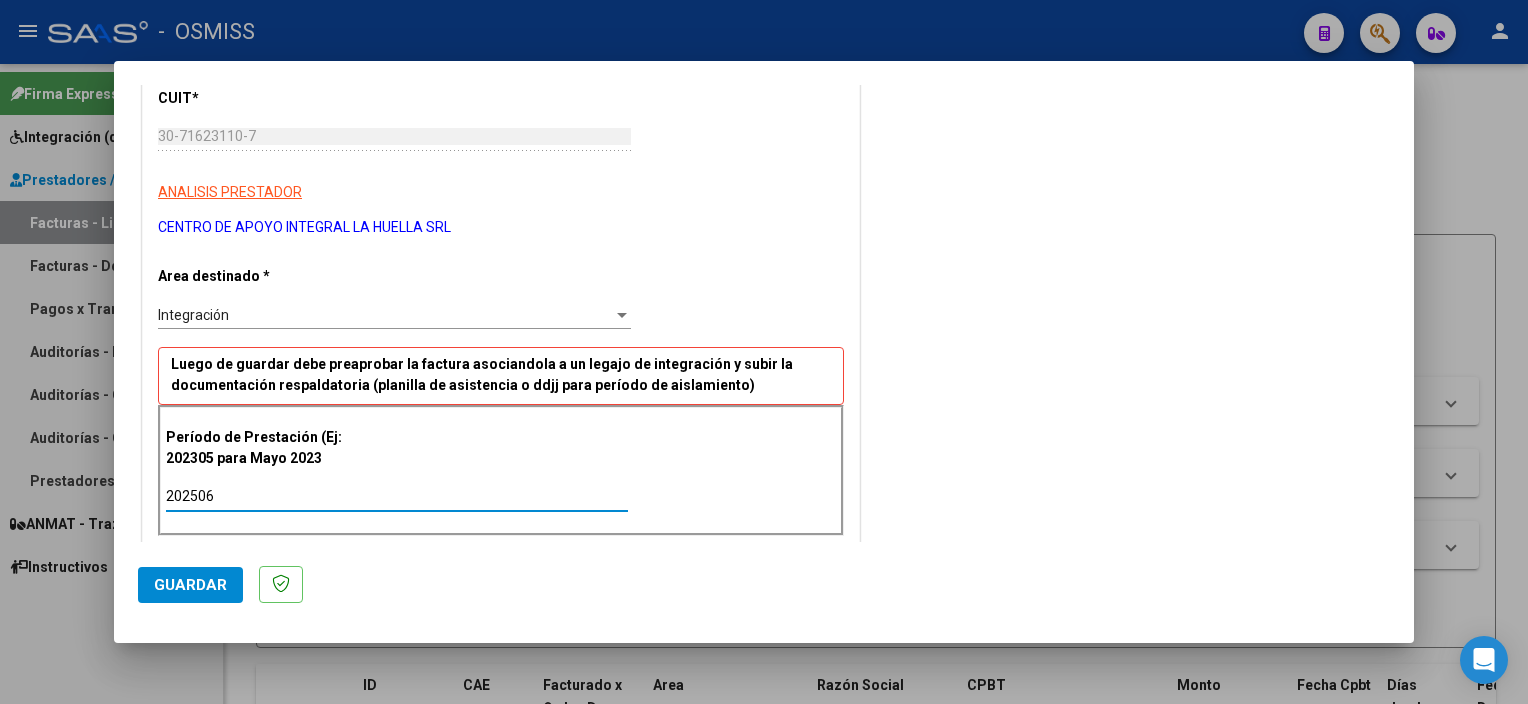 type on "202506" 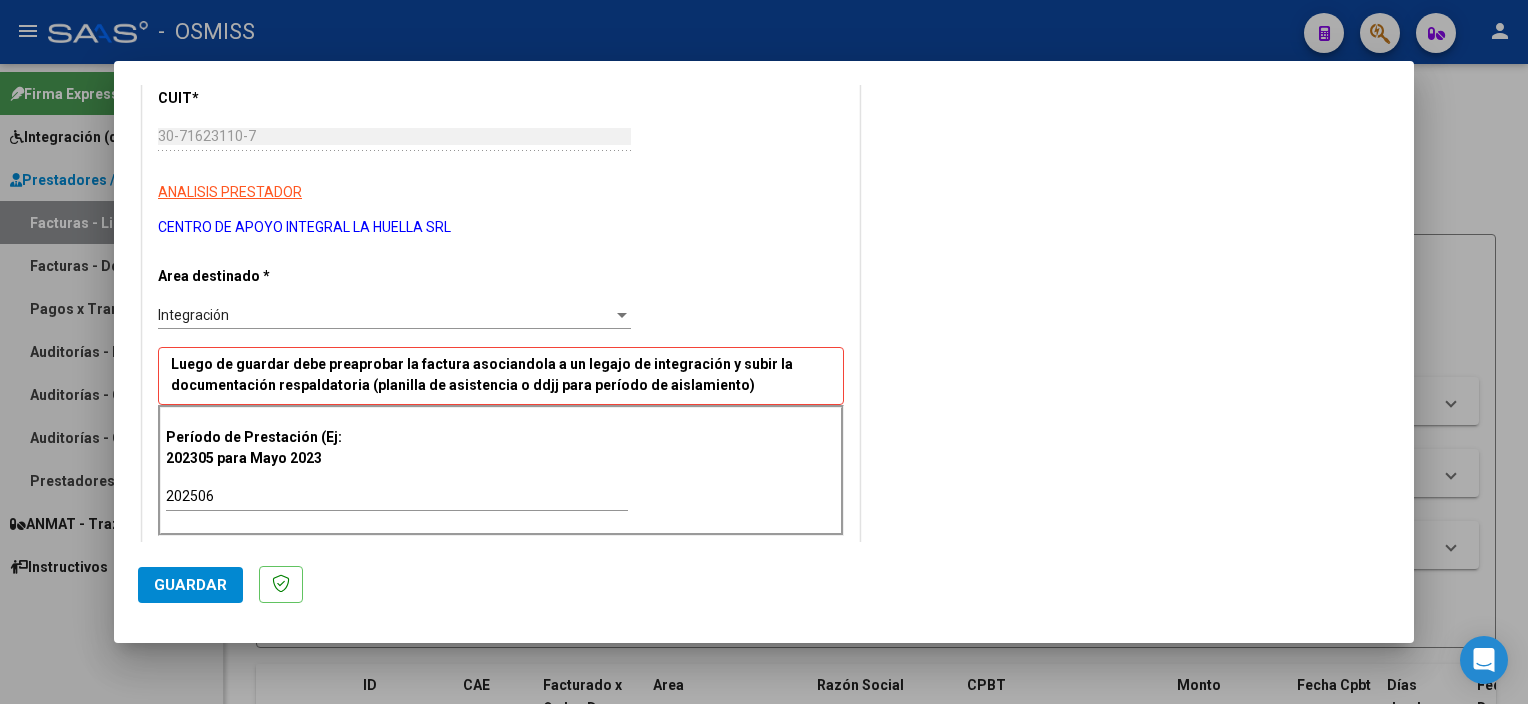 scroll, scrollTop: 1179, scrollLeft: 0, axis: vertical 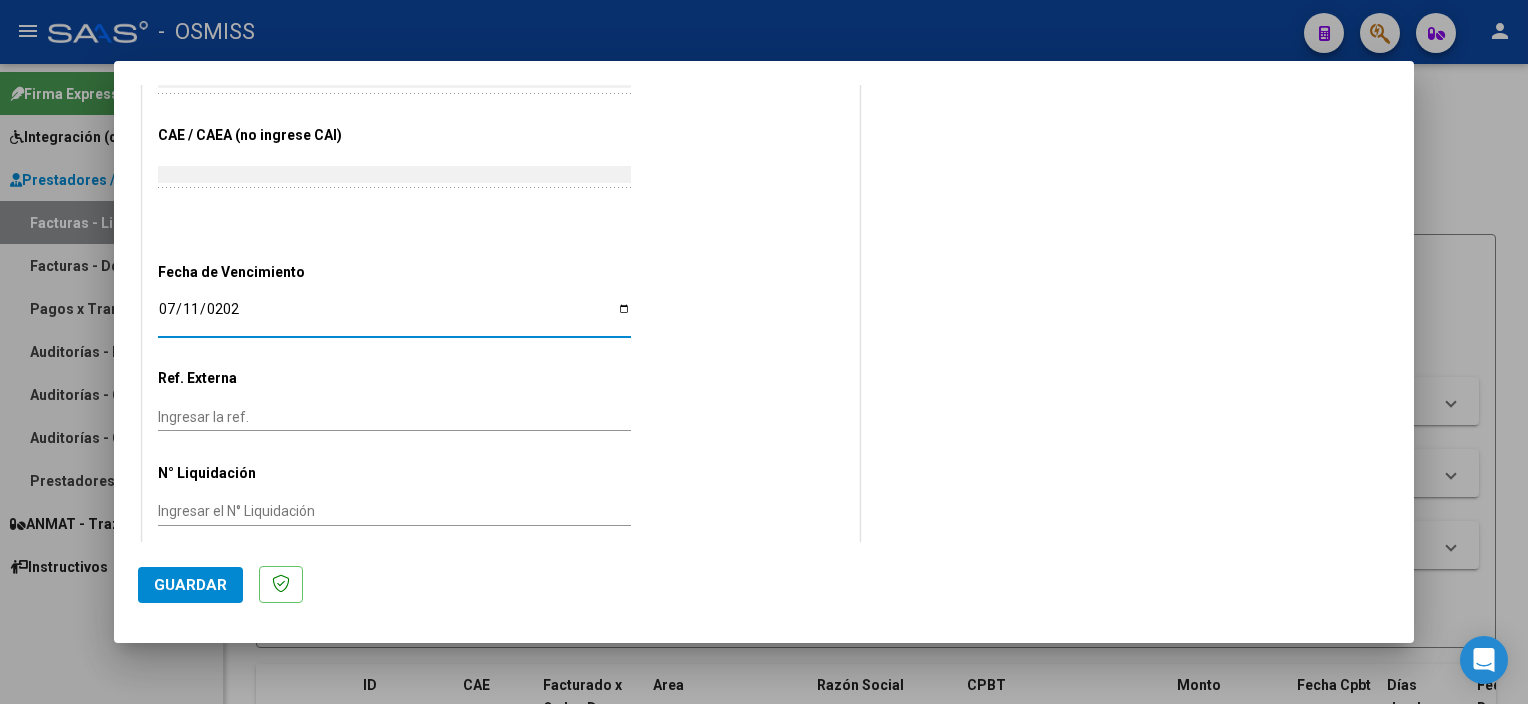 type on "2025-07-11" 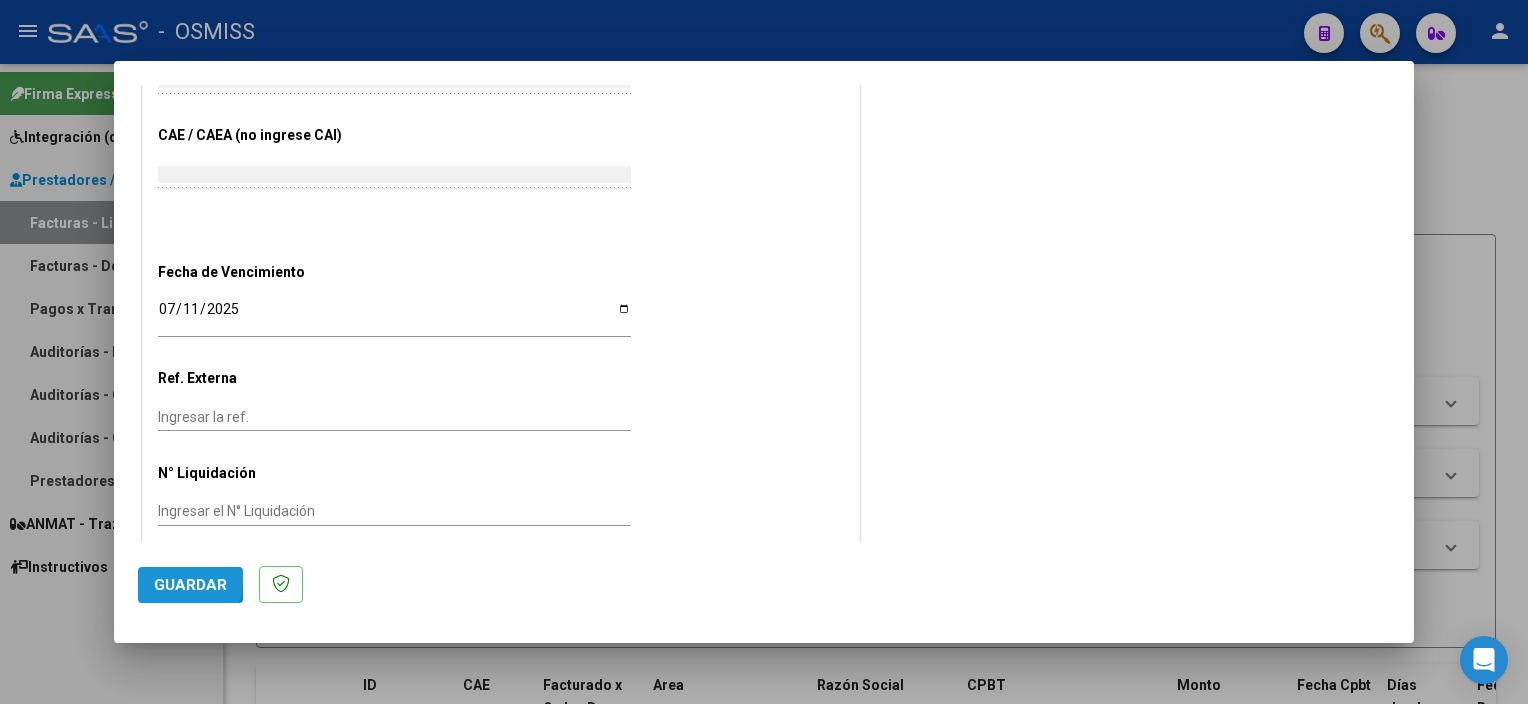 click on "Guardar" 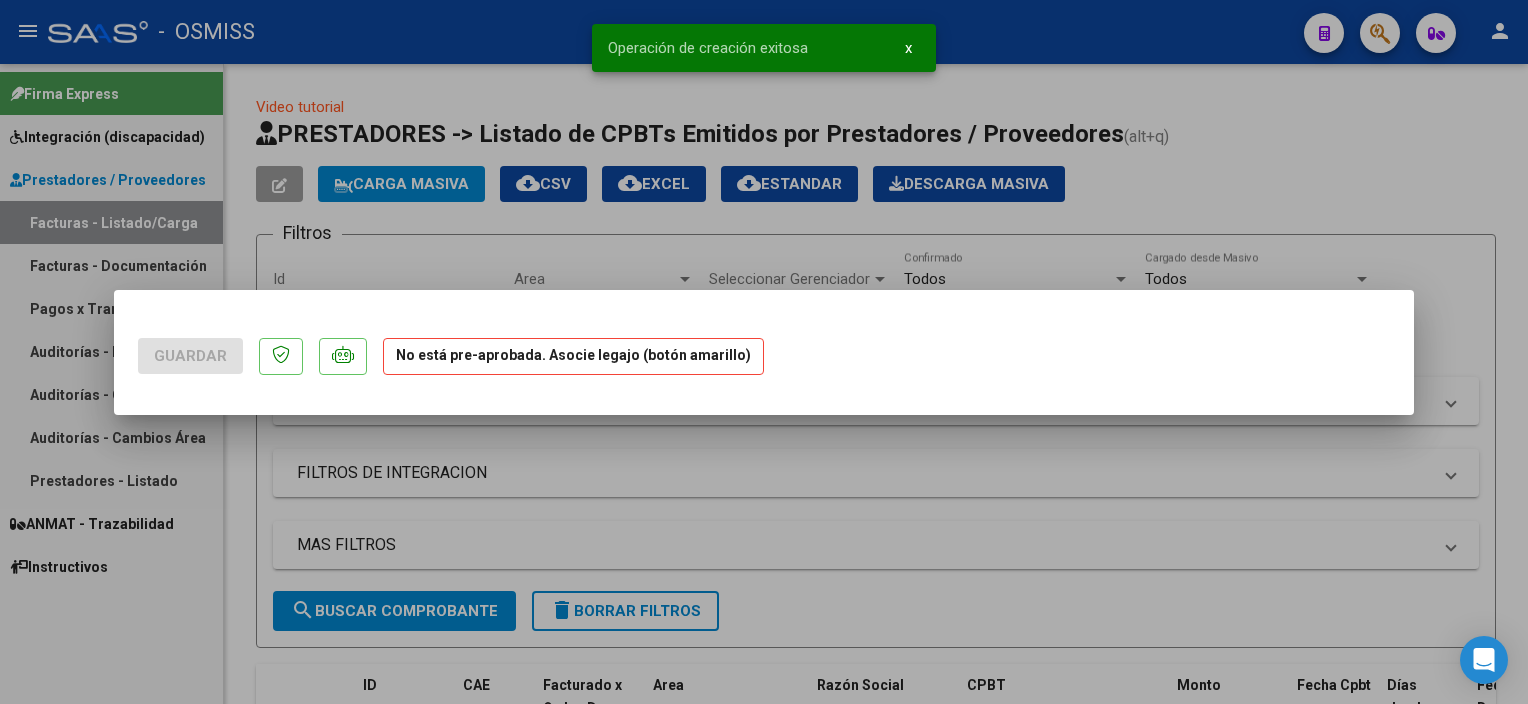 scroll, scrollTop: 0, scrollLeft: 0, axis: both 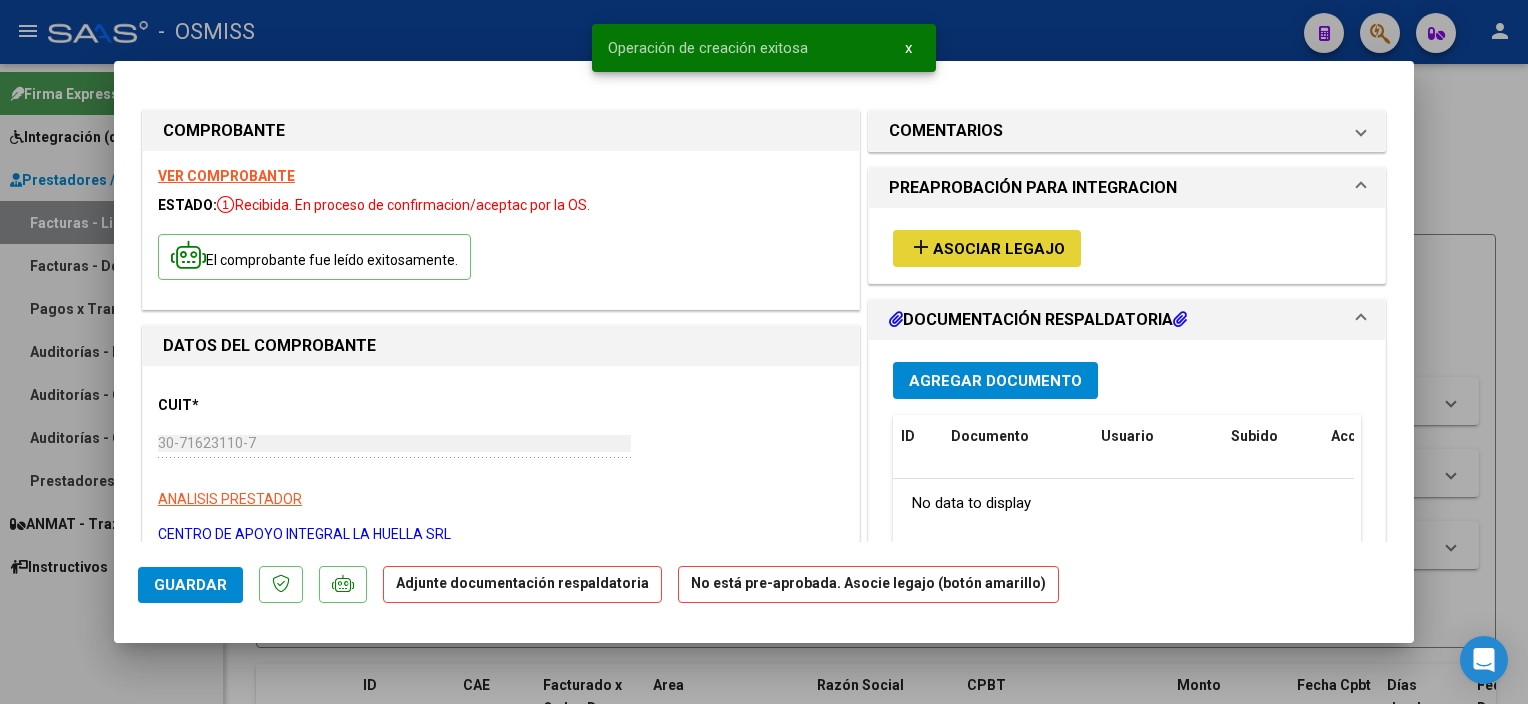 click on "Asociar Legajo" at bounding box center [999, 249] 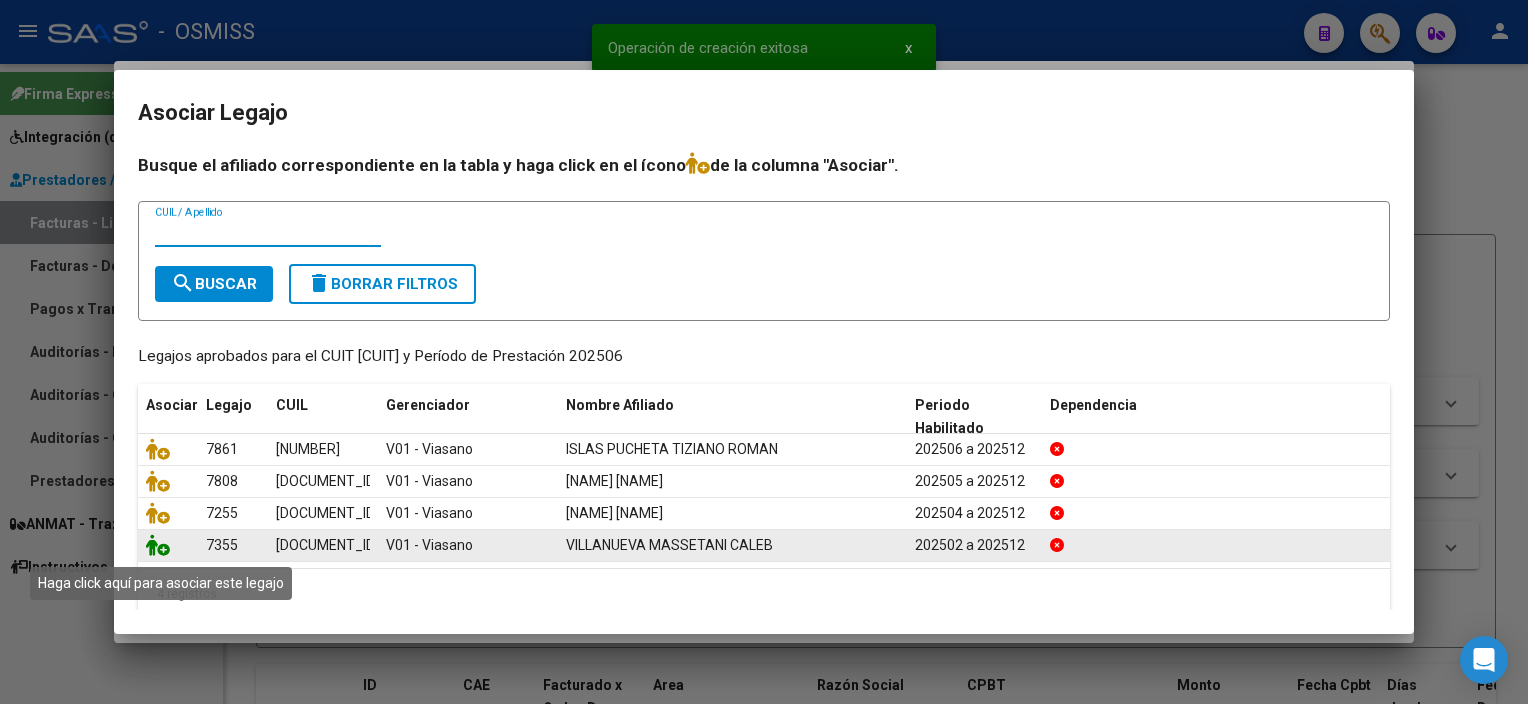 click 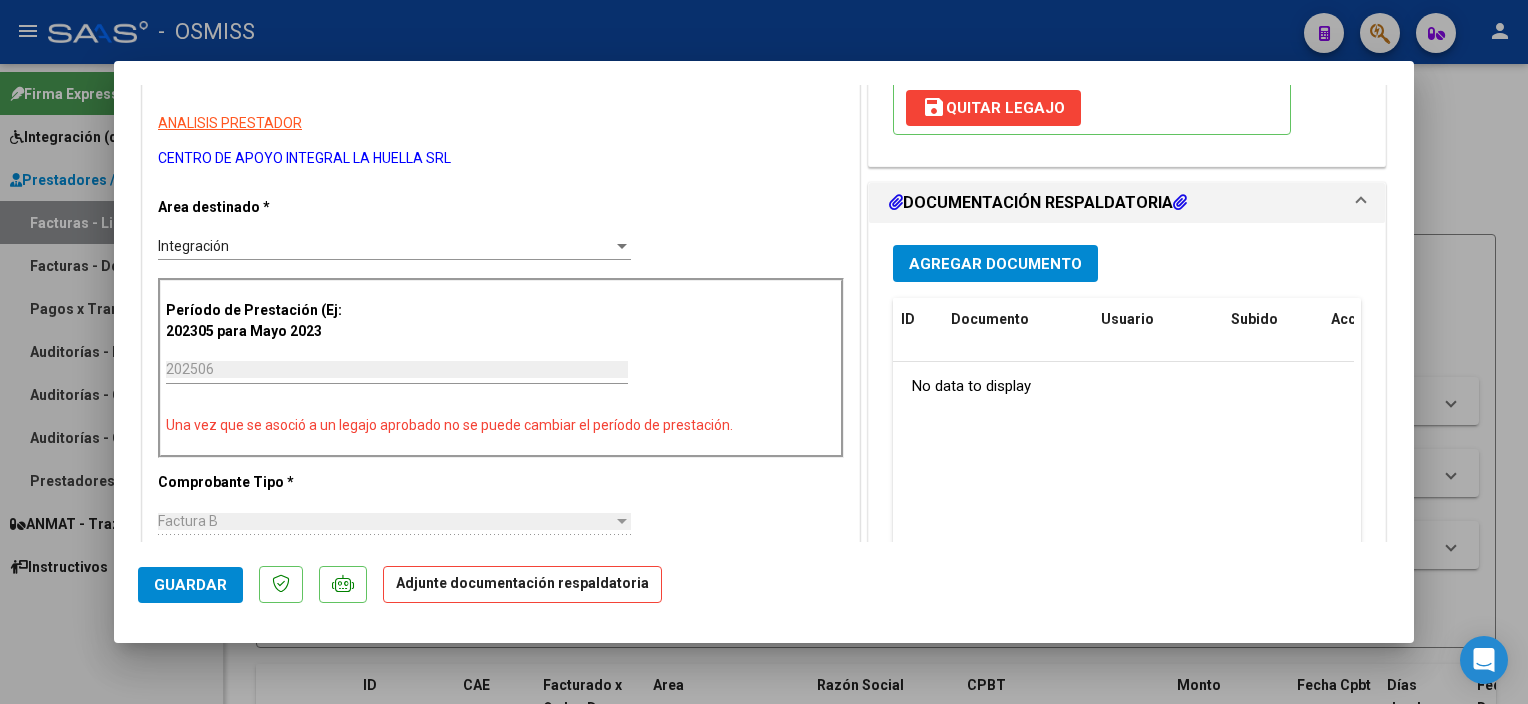 scroll, scrollTop: 383, scrollLeft: 0, axis: vertical 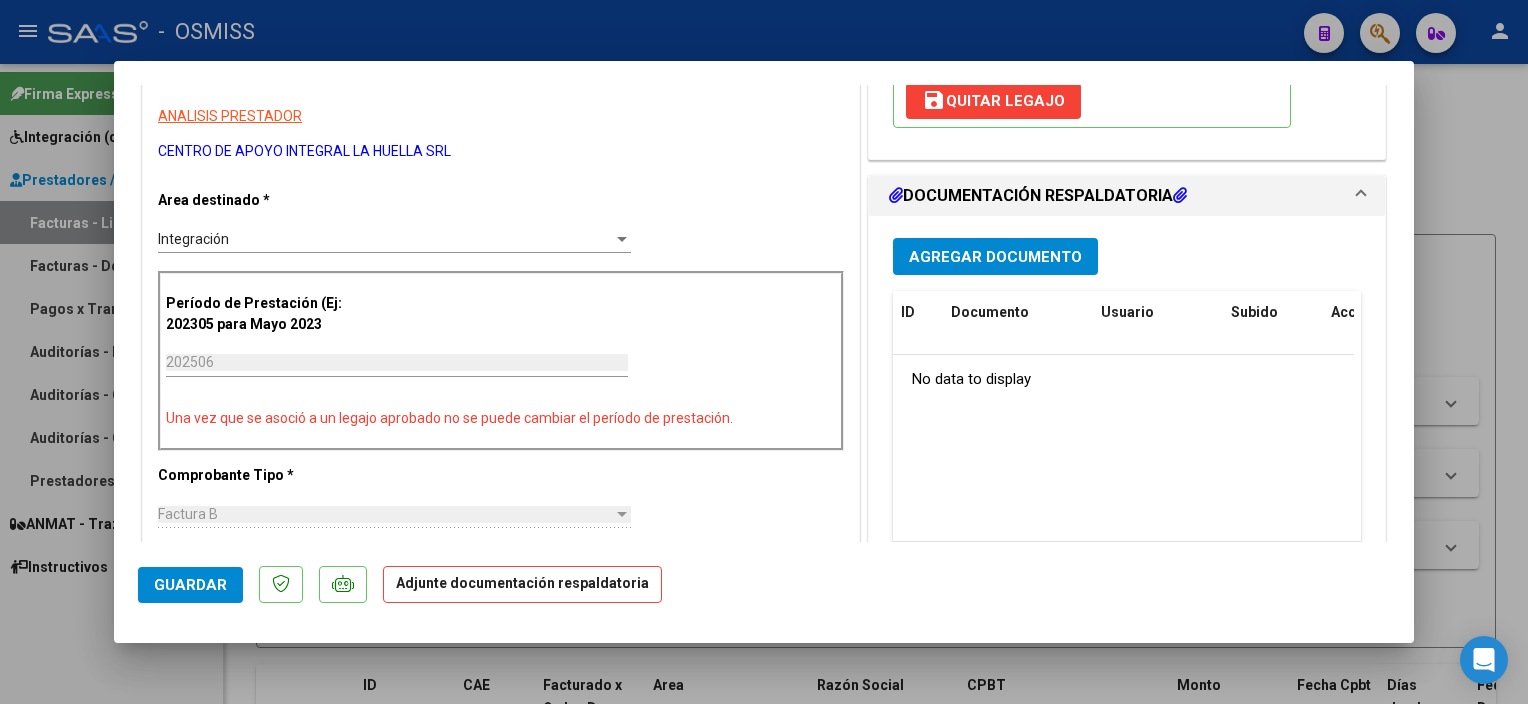 click on "Agregar Documento" at bounding box center (995, 256) 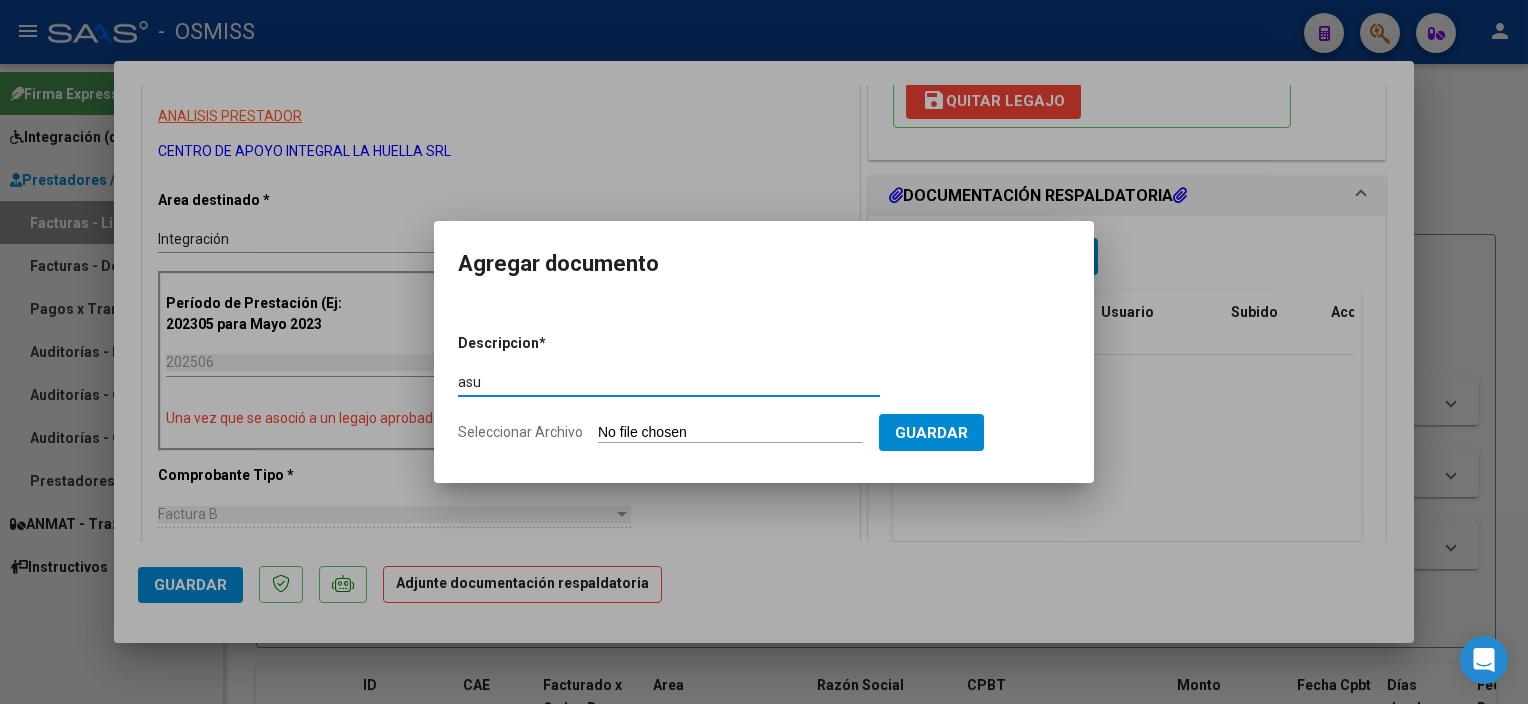 type on "ASISTENCIA" 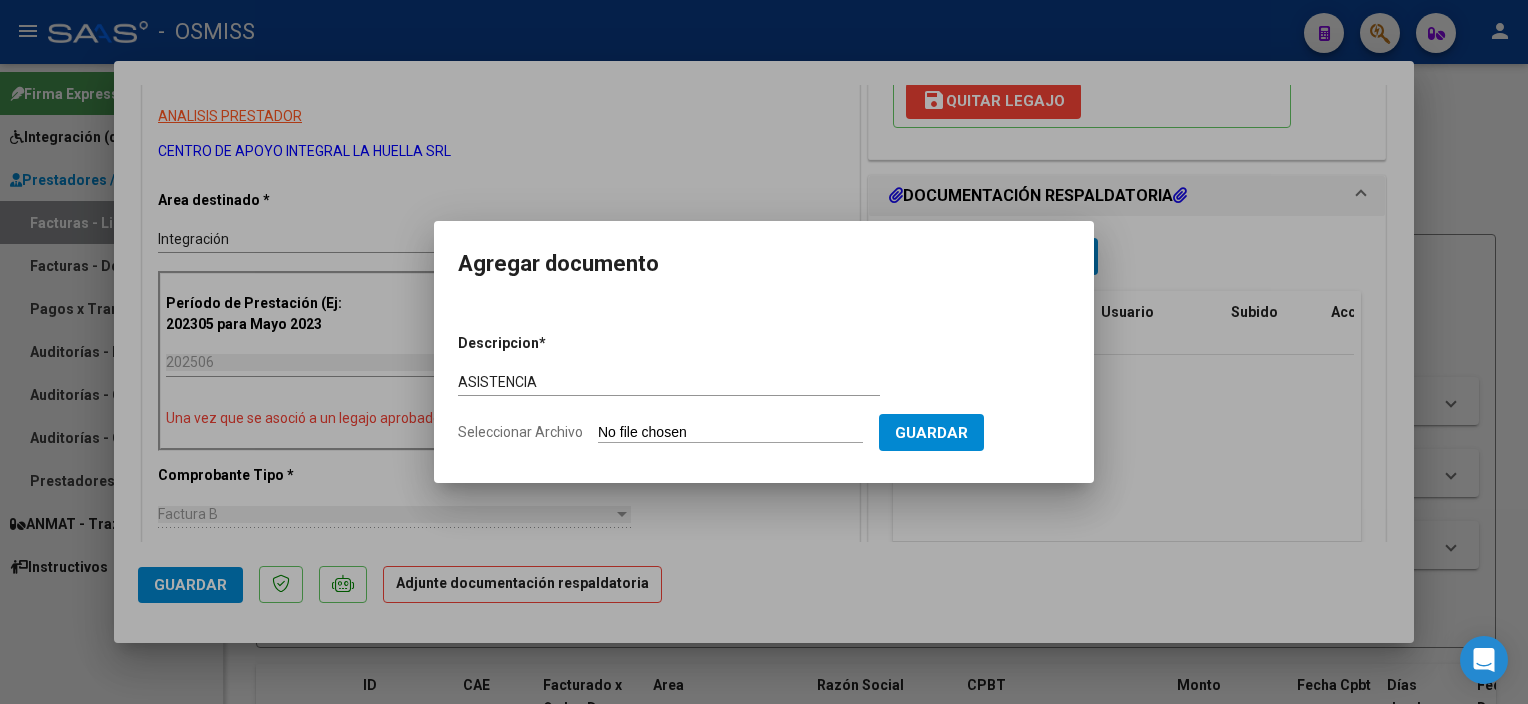 click on "Seleccionar Archivo" at bounding box center (730, 433) 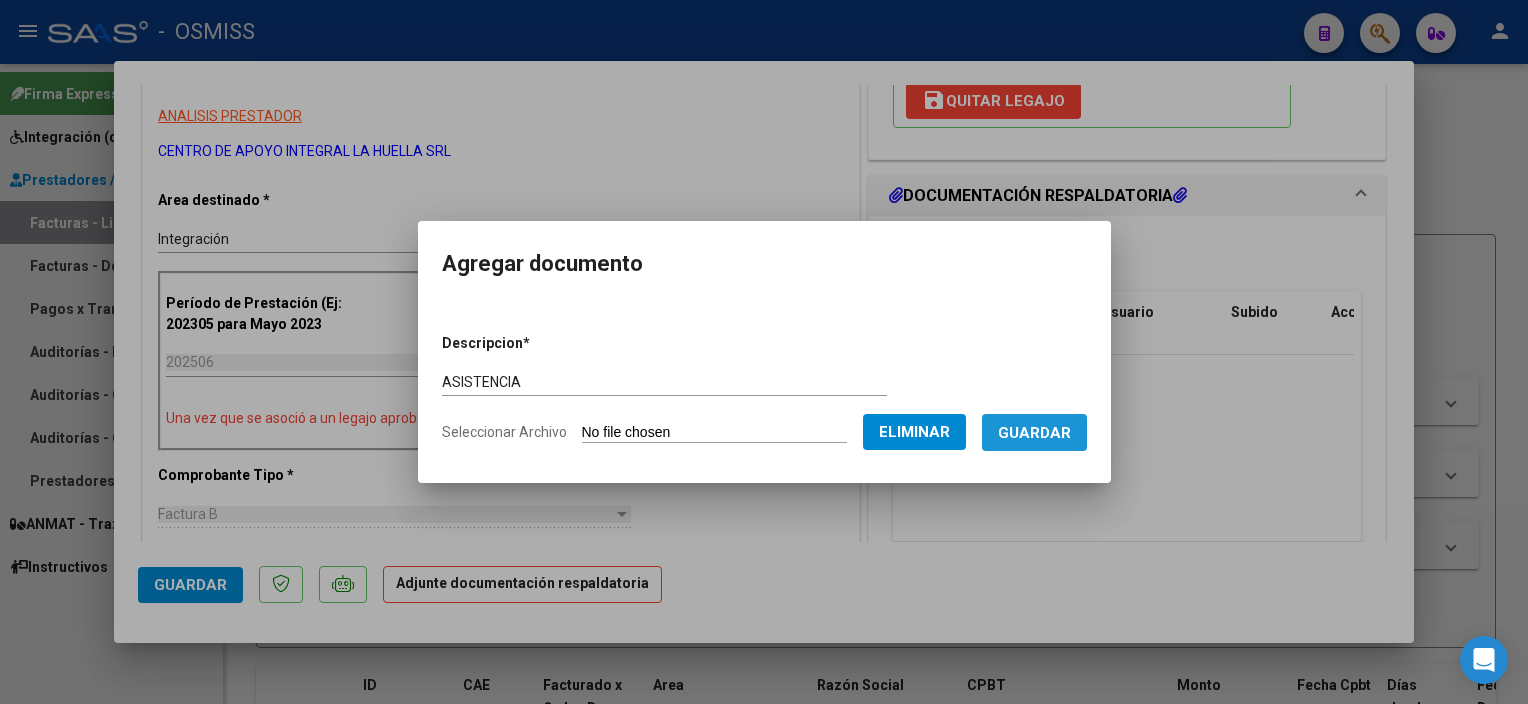 click on "Guardar" at bounding box center [1034, 432] 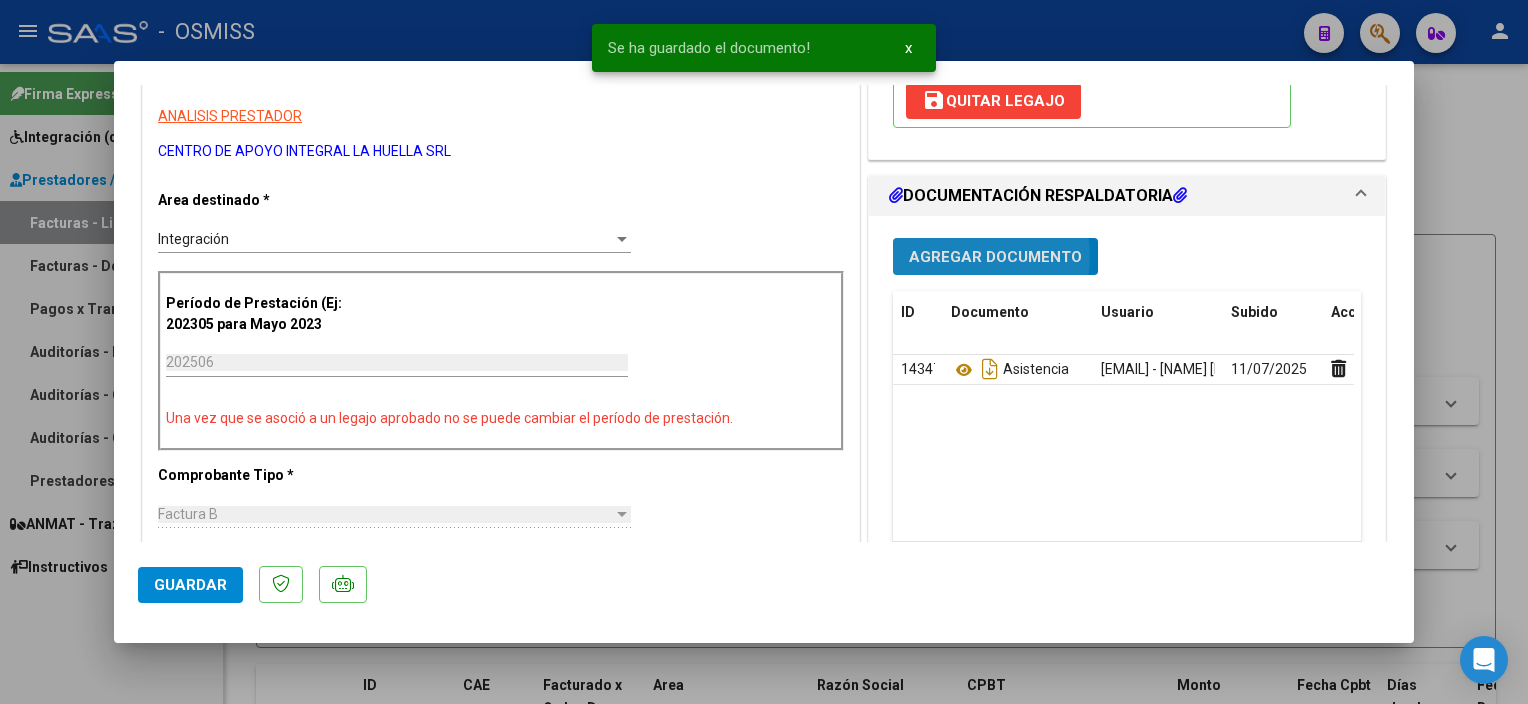 click on "Agregar Documento" at bounding box center [995, 257] 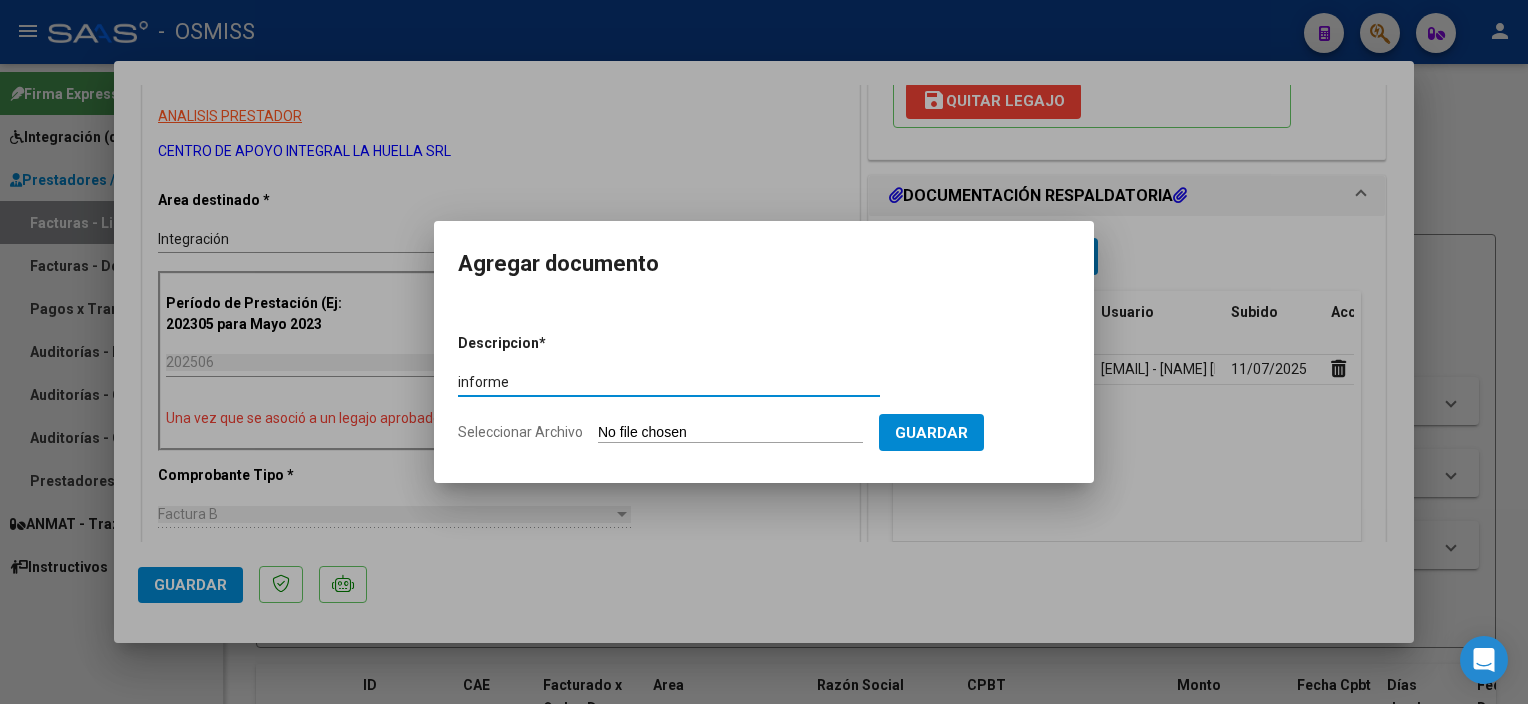 type on "INFORME" 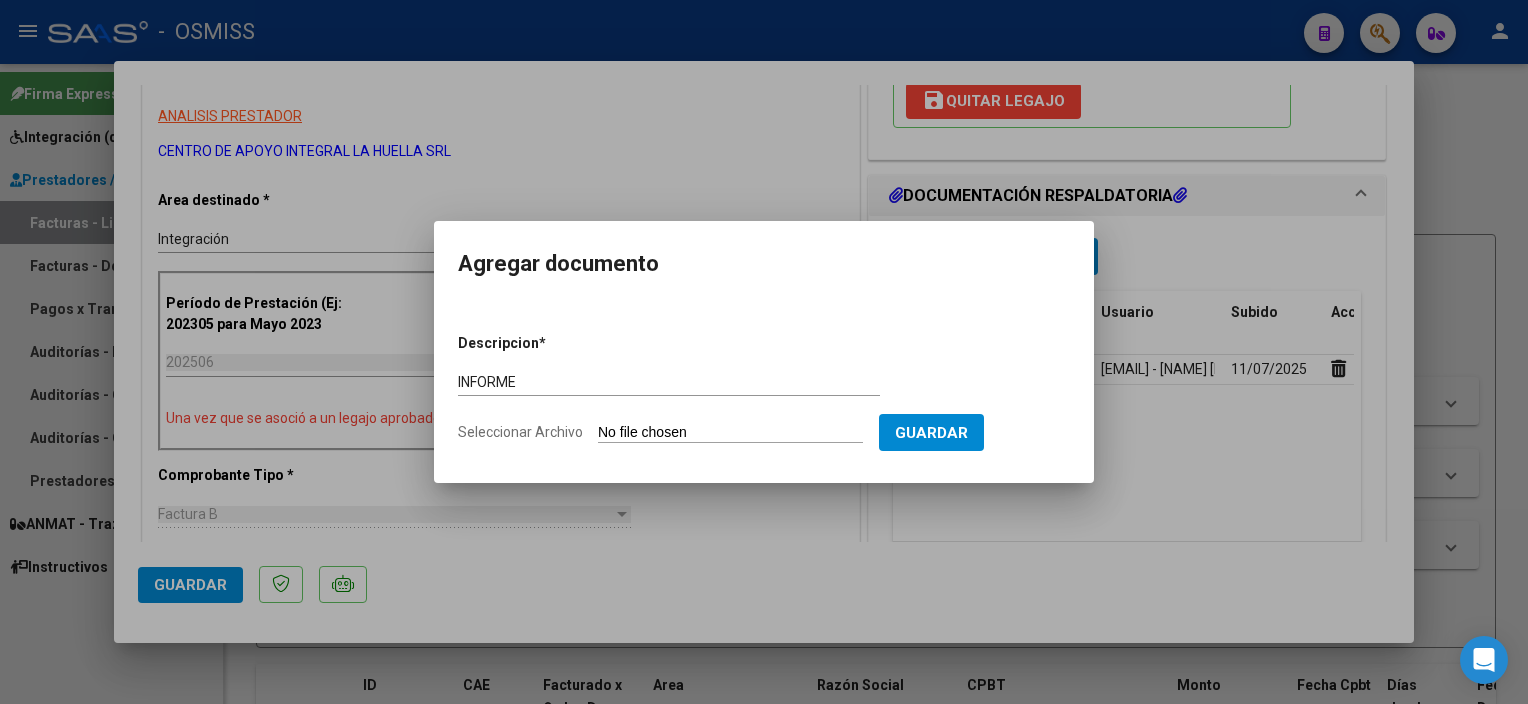 click on "Descripcion  *   INFORME Escriba aquí una descripcion  Seleccionar Archivo Guardar" at bounding box center (764, 388) 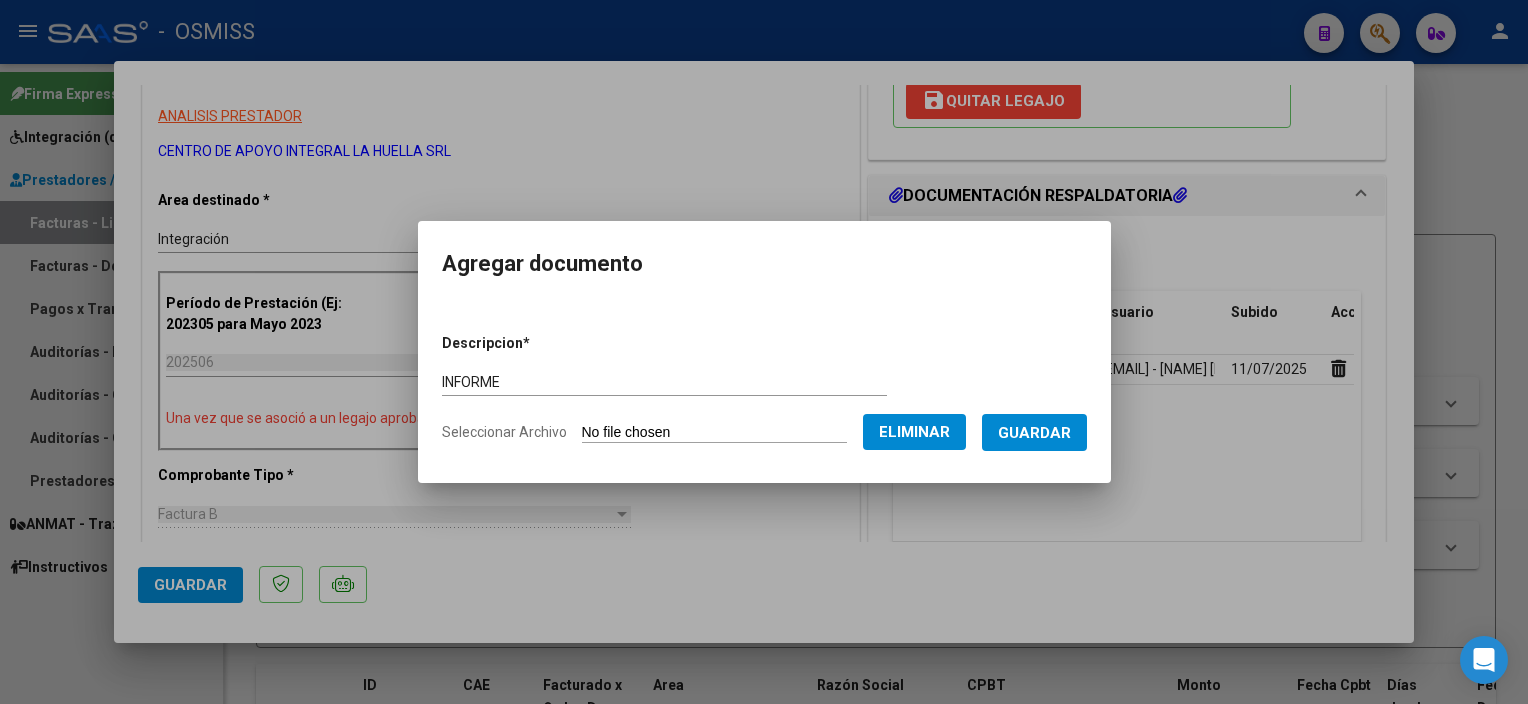 click on "Guardar" at bounding box center [1034, 433] 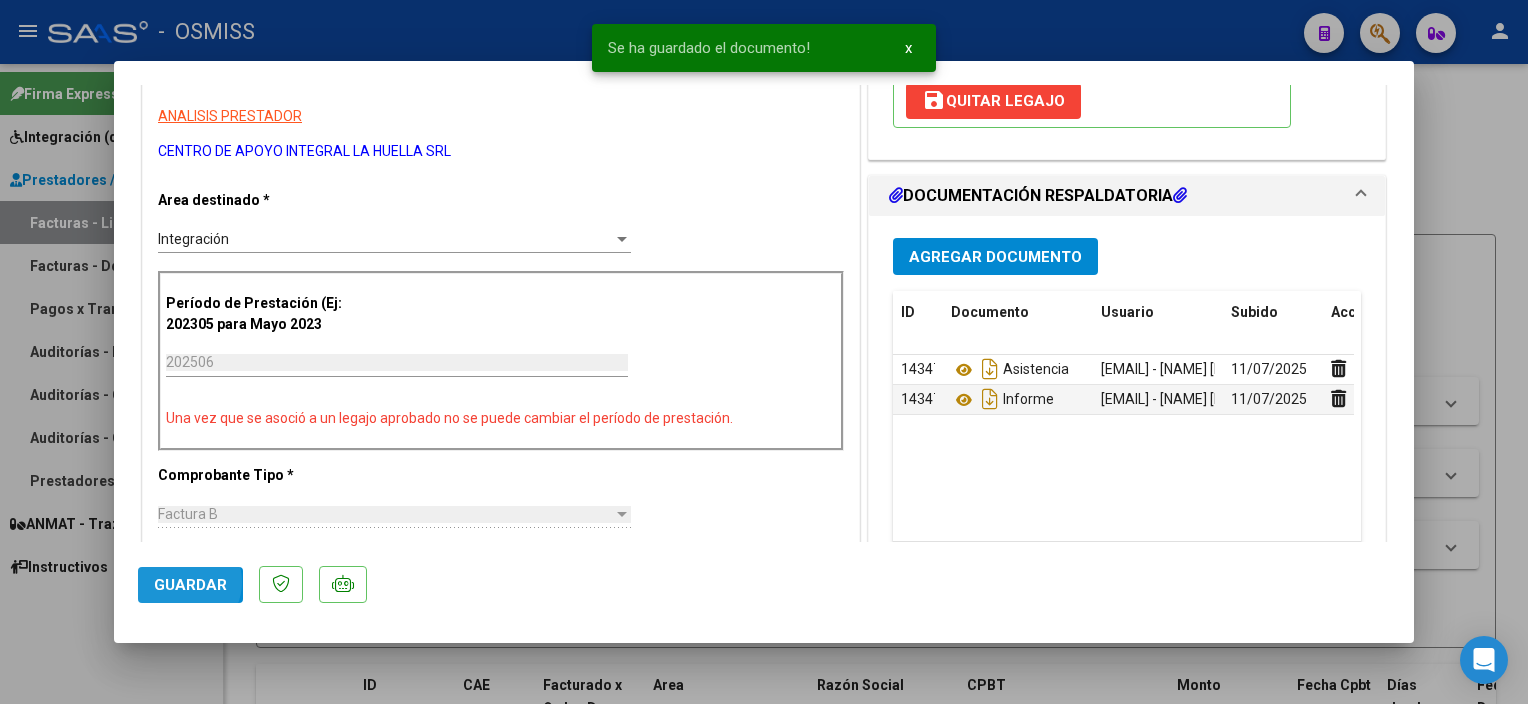 click on "Guardar" 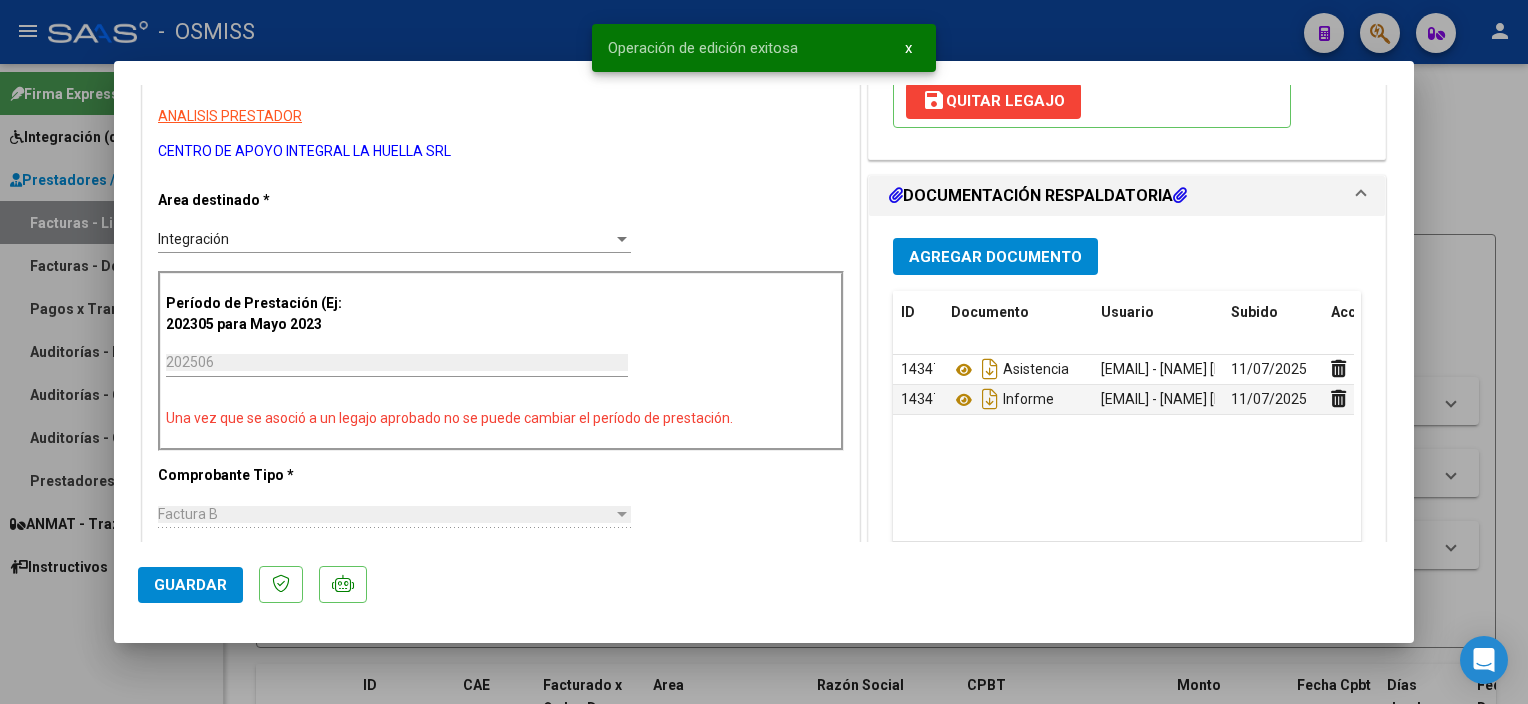 drag, startPoint x: 1415, startPoint y: 273, endPoint x: 1400, endPoint y: 362, distance: 90.255196 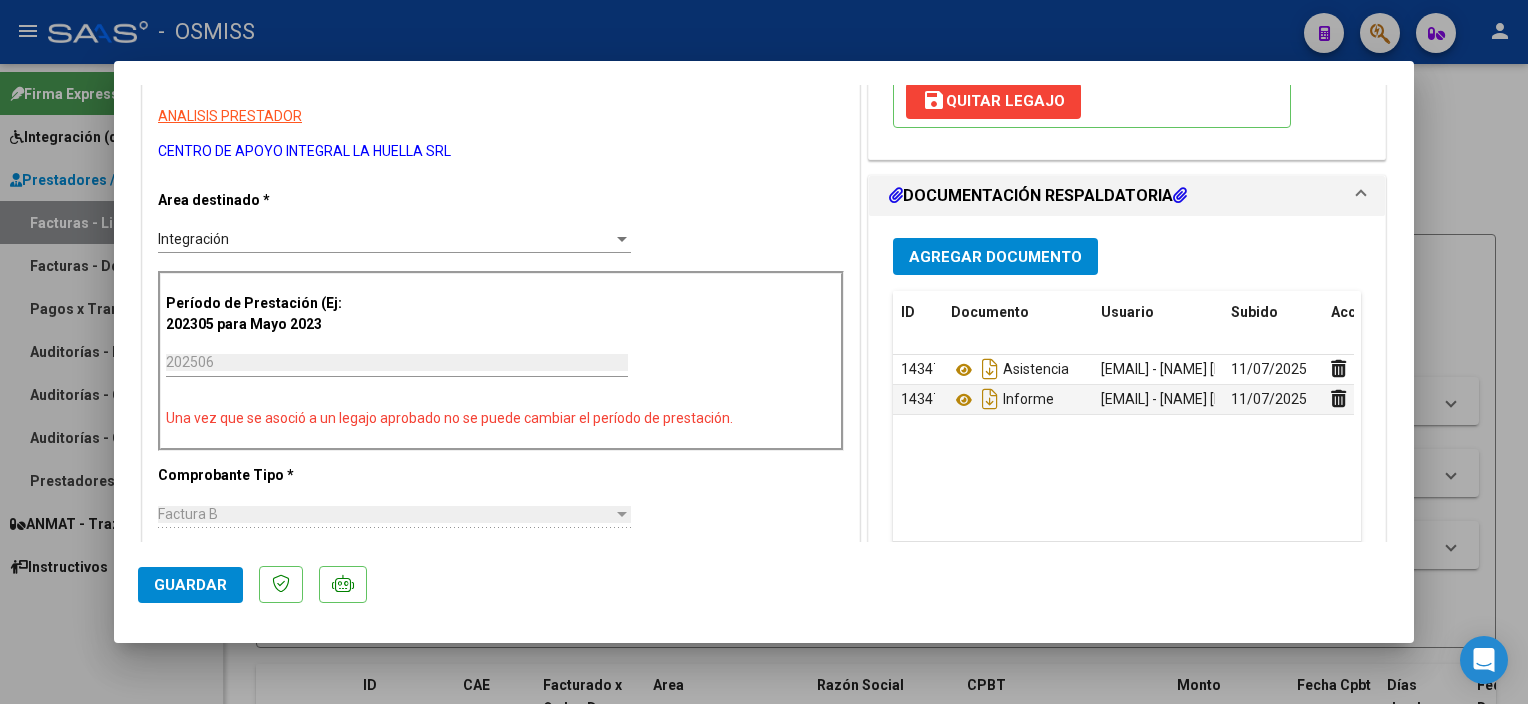 click at bounding box center (764, 352) 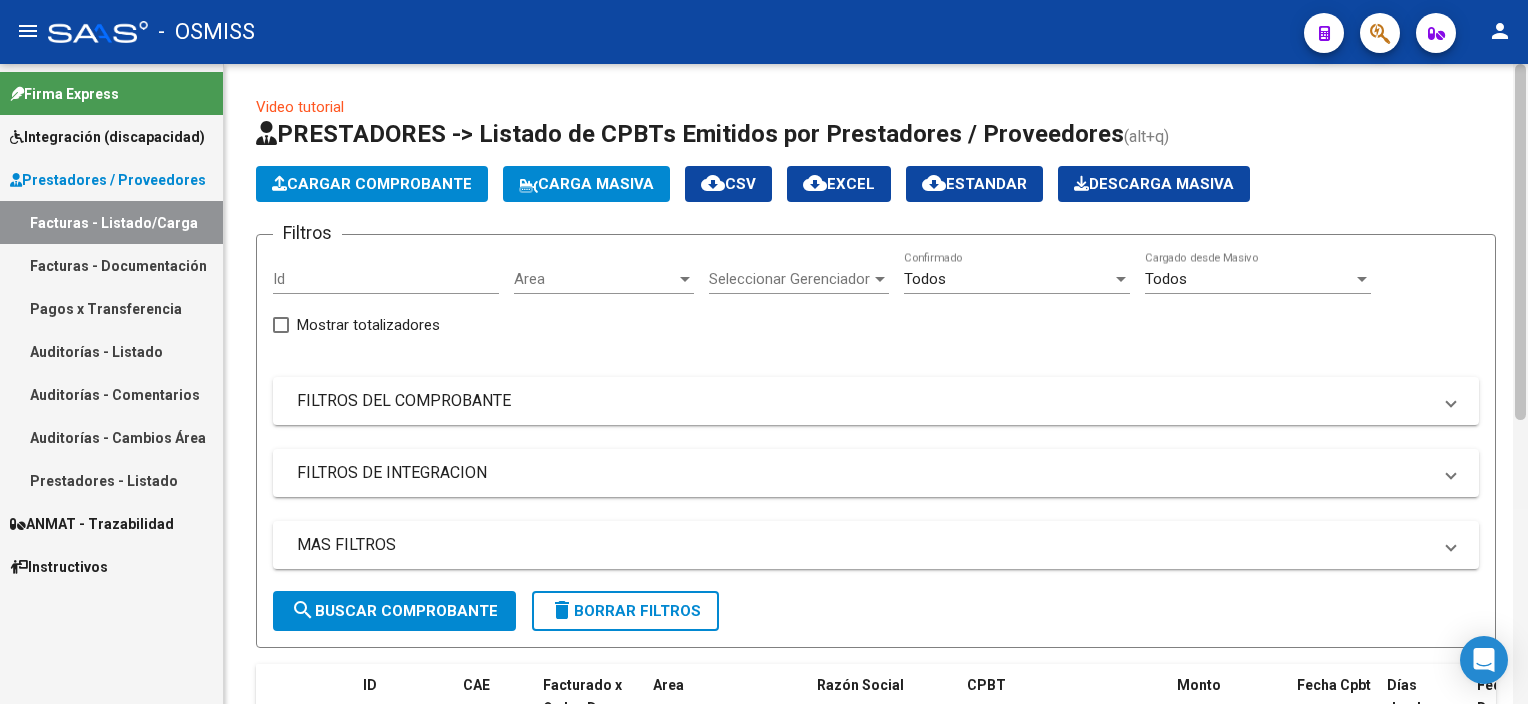 scroll, scrollTop: 640, scrollLeft: 0, axis: vertical 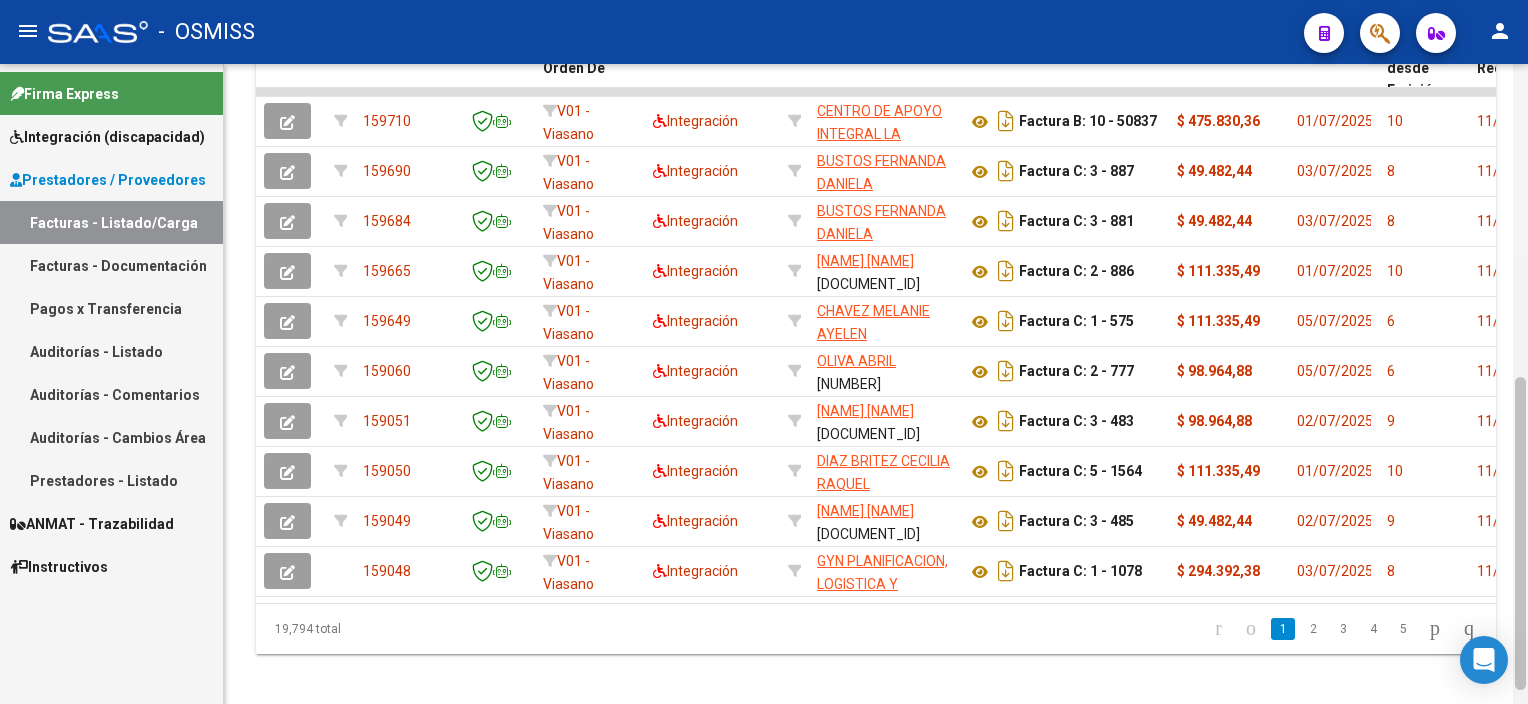 drag, startPoint x: 1526, startPoint y: 195, endPoint x: 1516, endPoint y: 295, distance: 100.49876 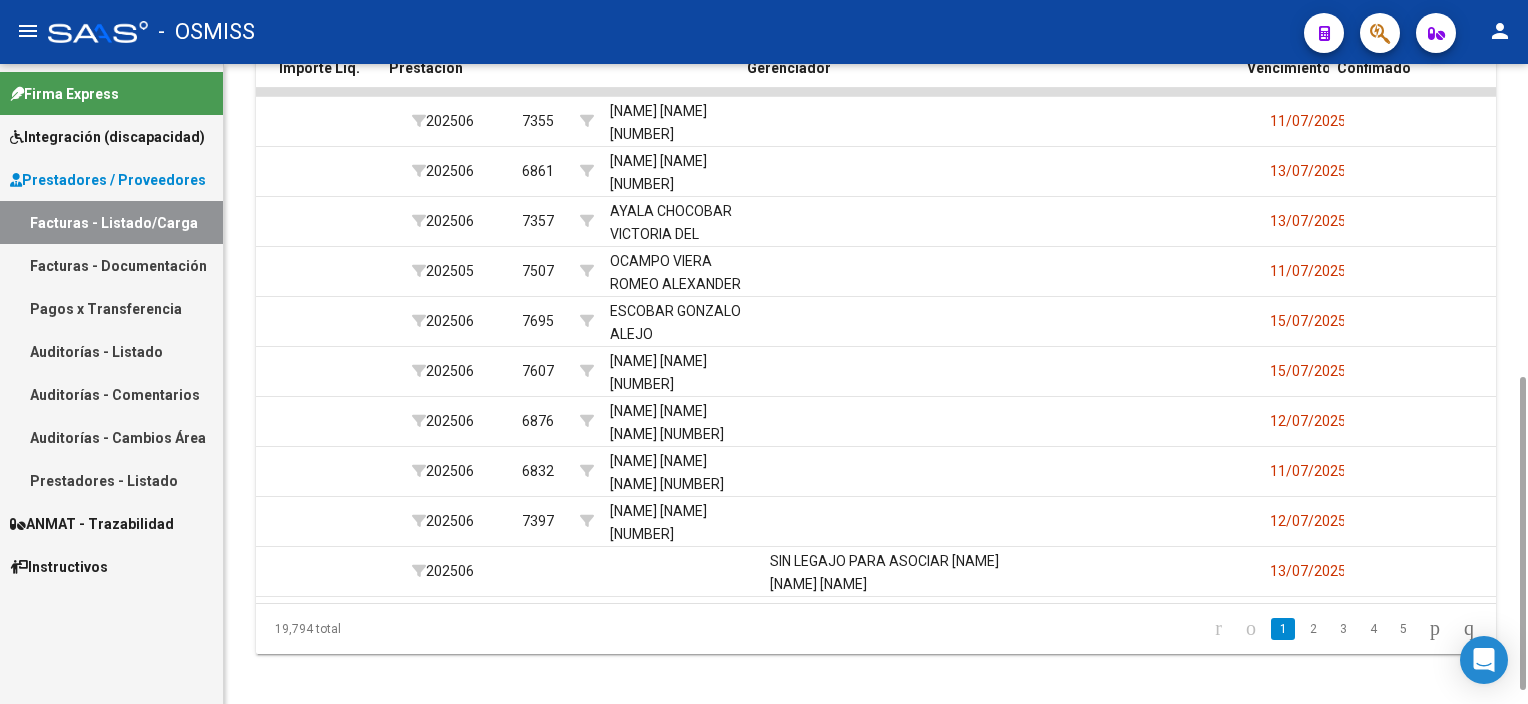 scroll, scrollTop: 0, scrollLeft: 2720, axis: horizontal 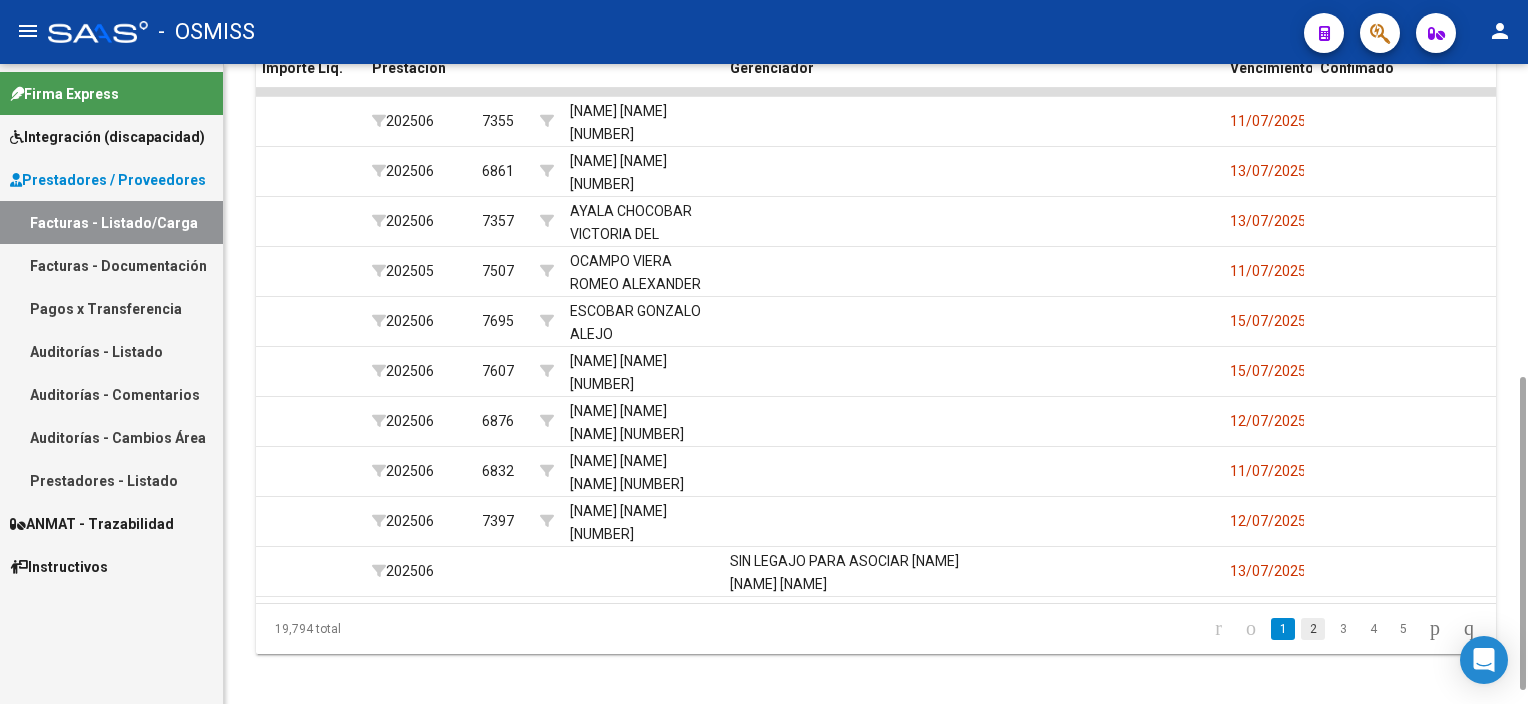 click on "2" 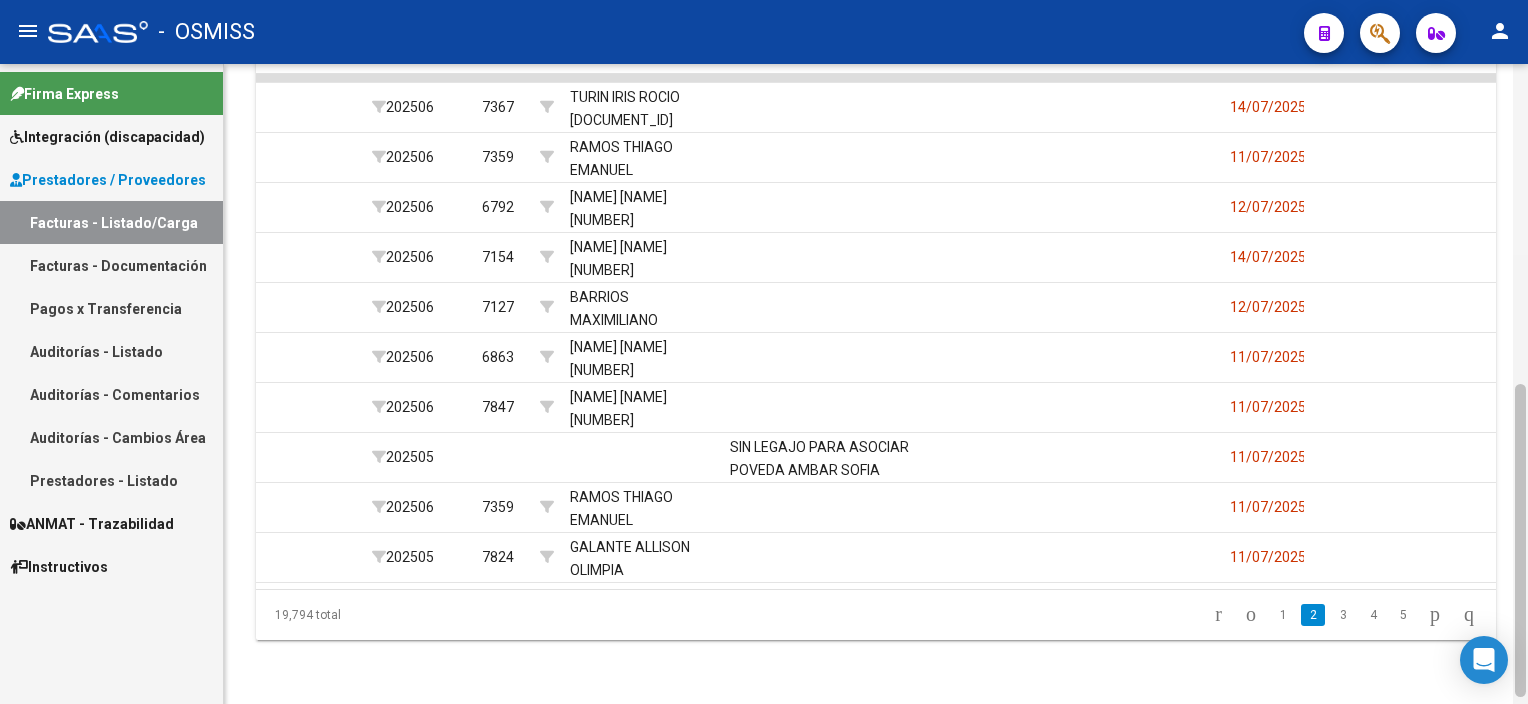 scroll, scrollTop: 656, scrollLeft: 0, axis: vertical 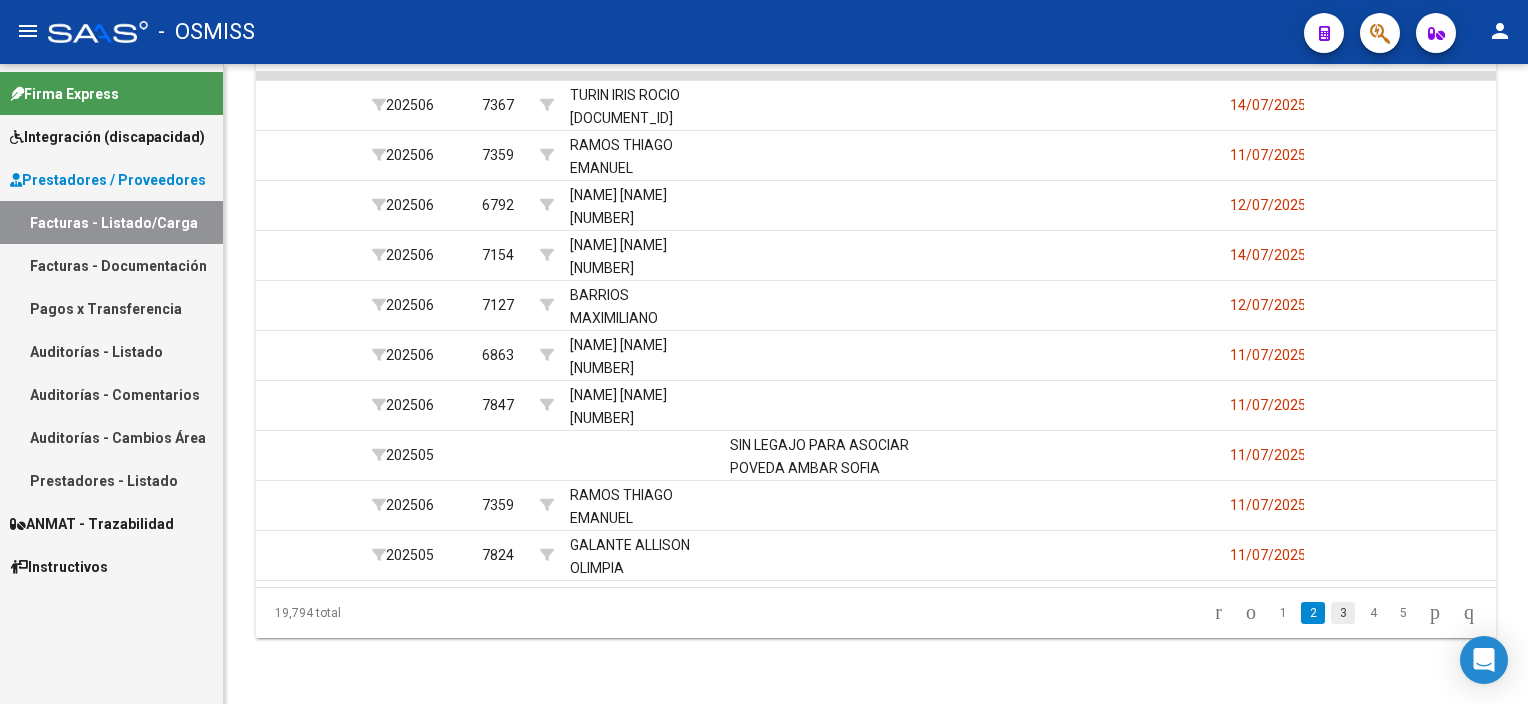 click on "3" 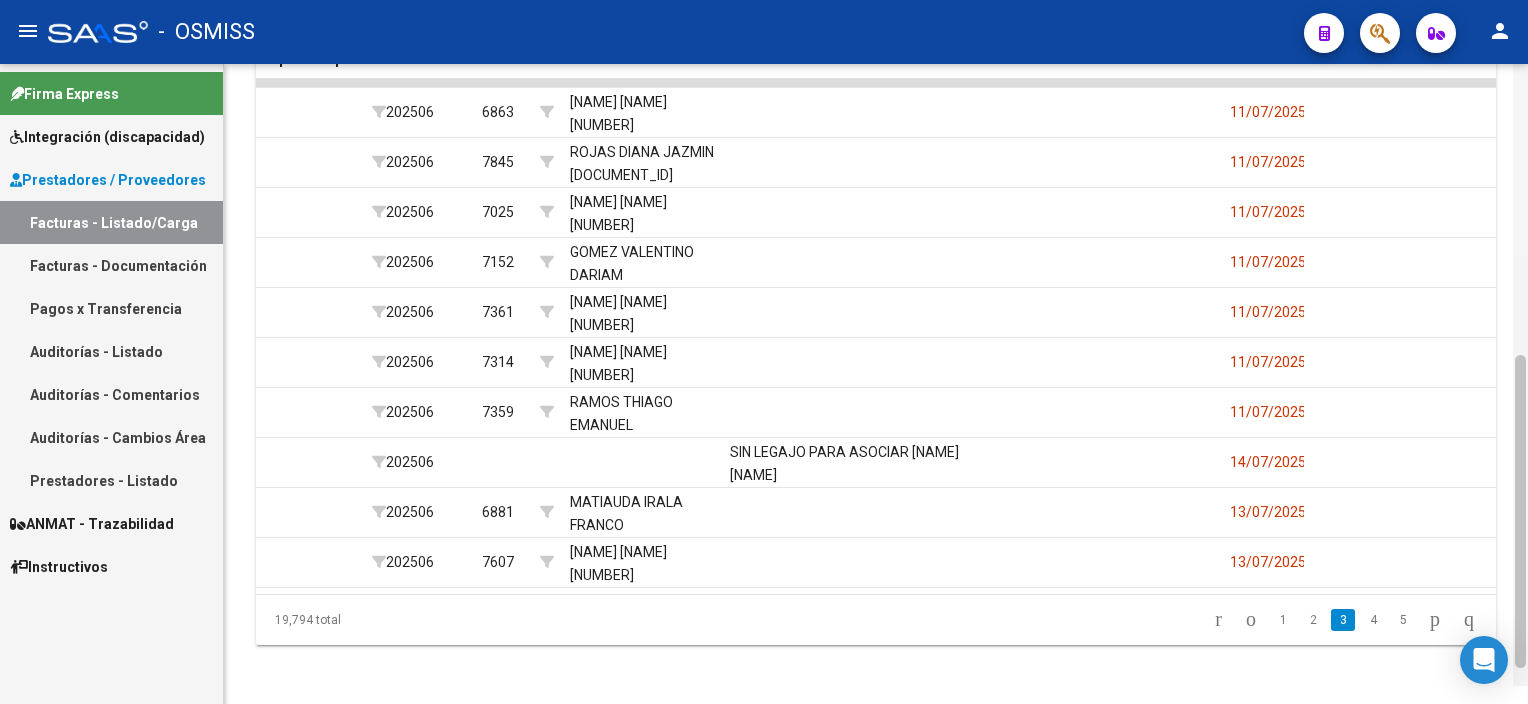 scroll, scrollTop: 649, scrollLeft: 0, axis: vertical 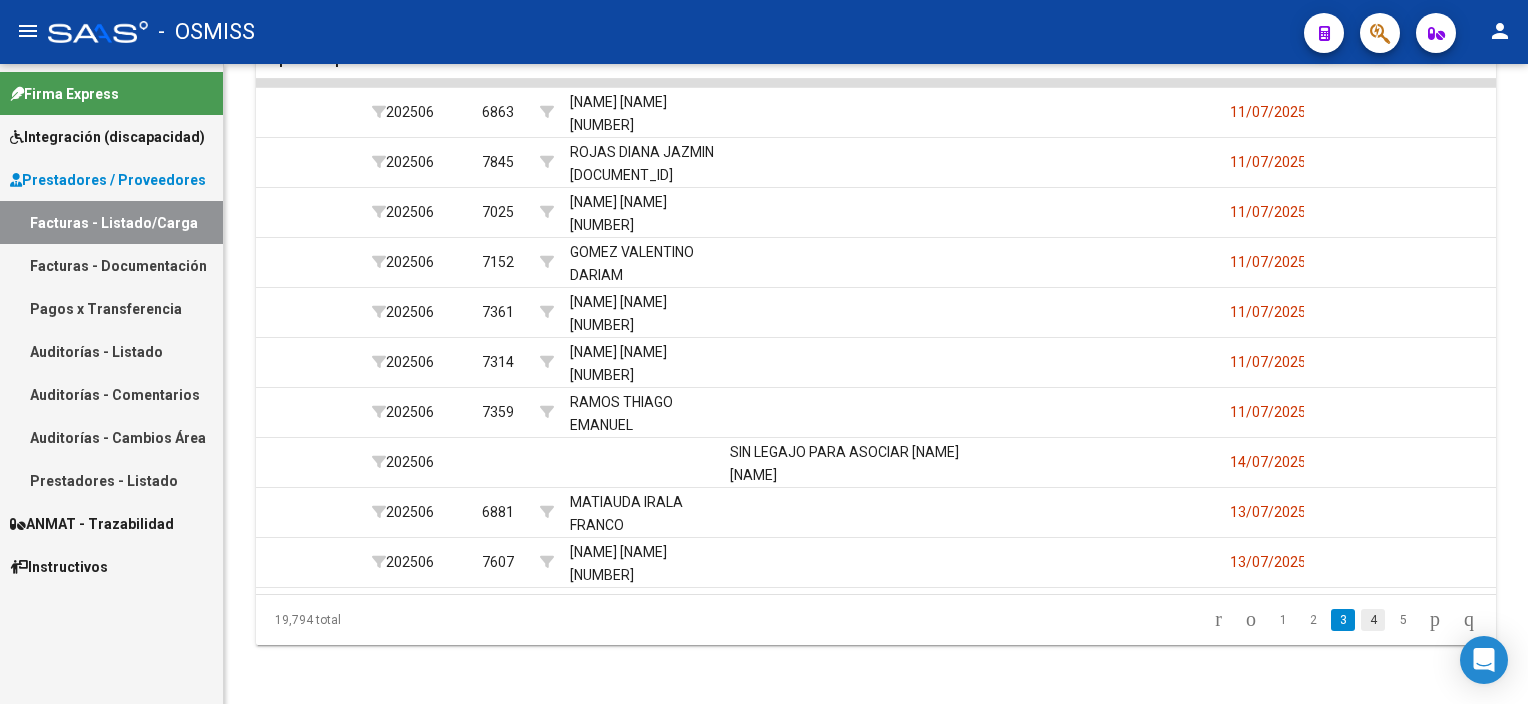 click on "4" 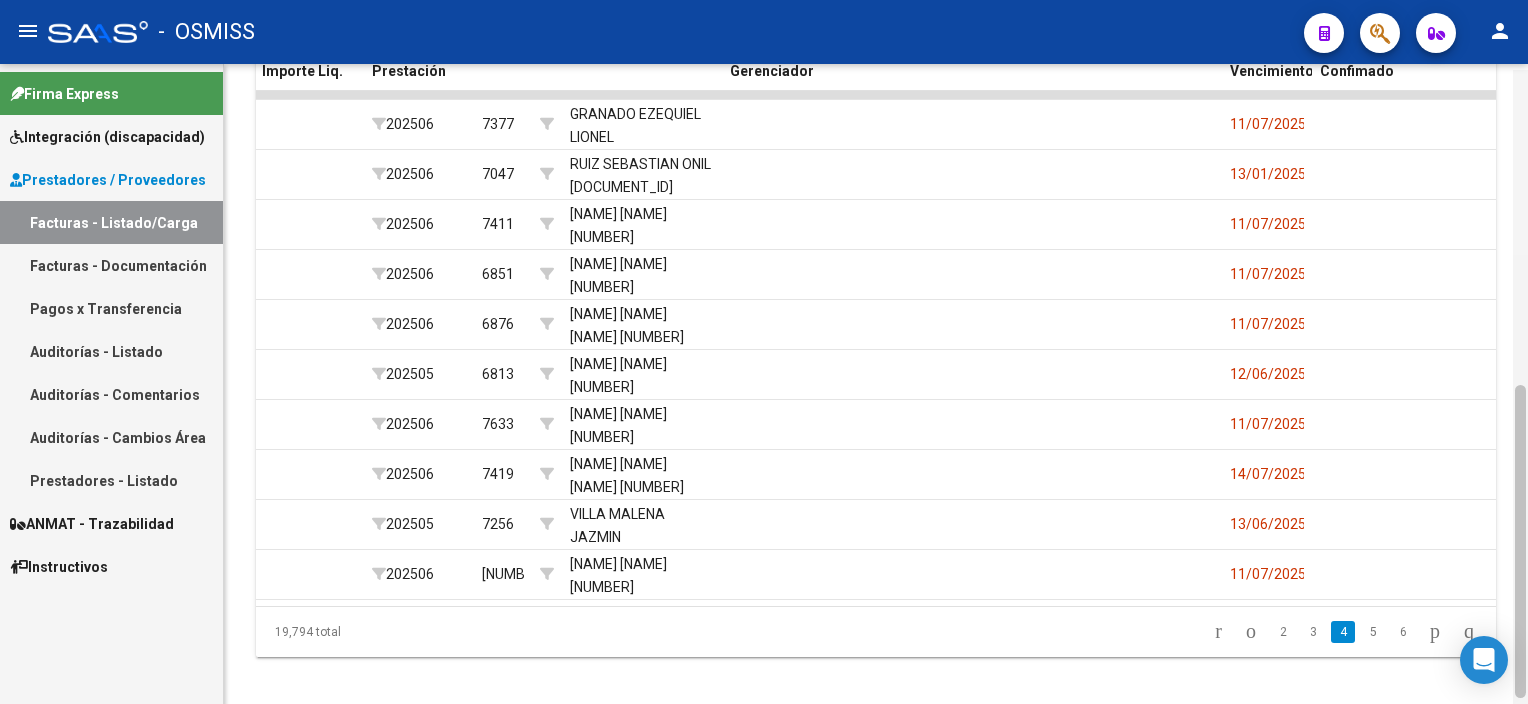 scroll, scrollTop: 643, scrollLeft: 0, axis: vertical 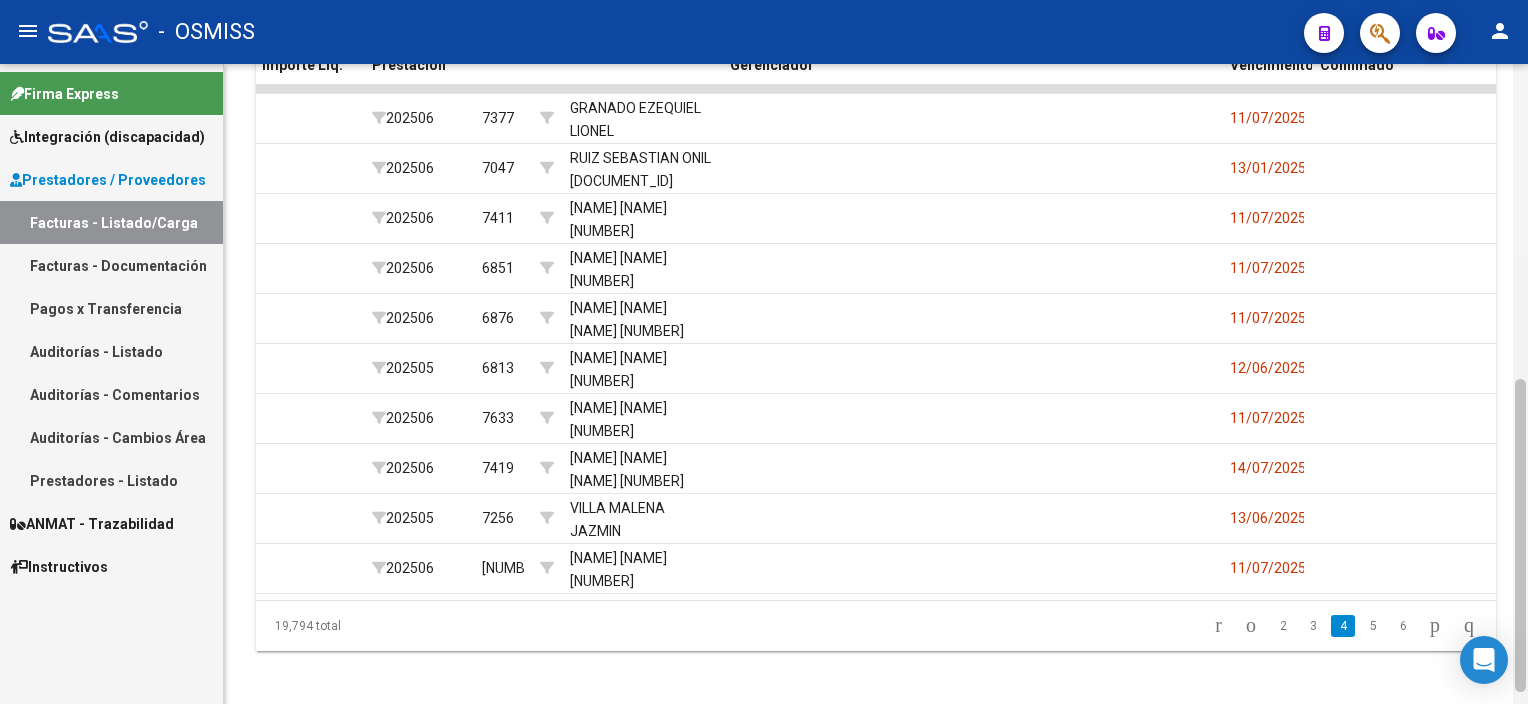 click 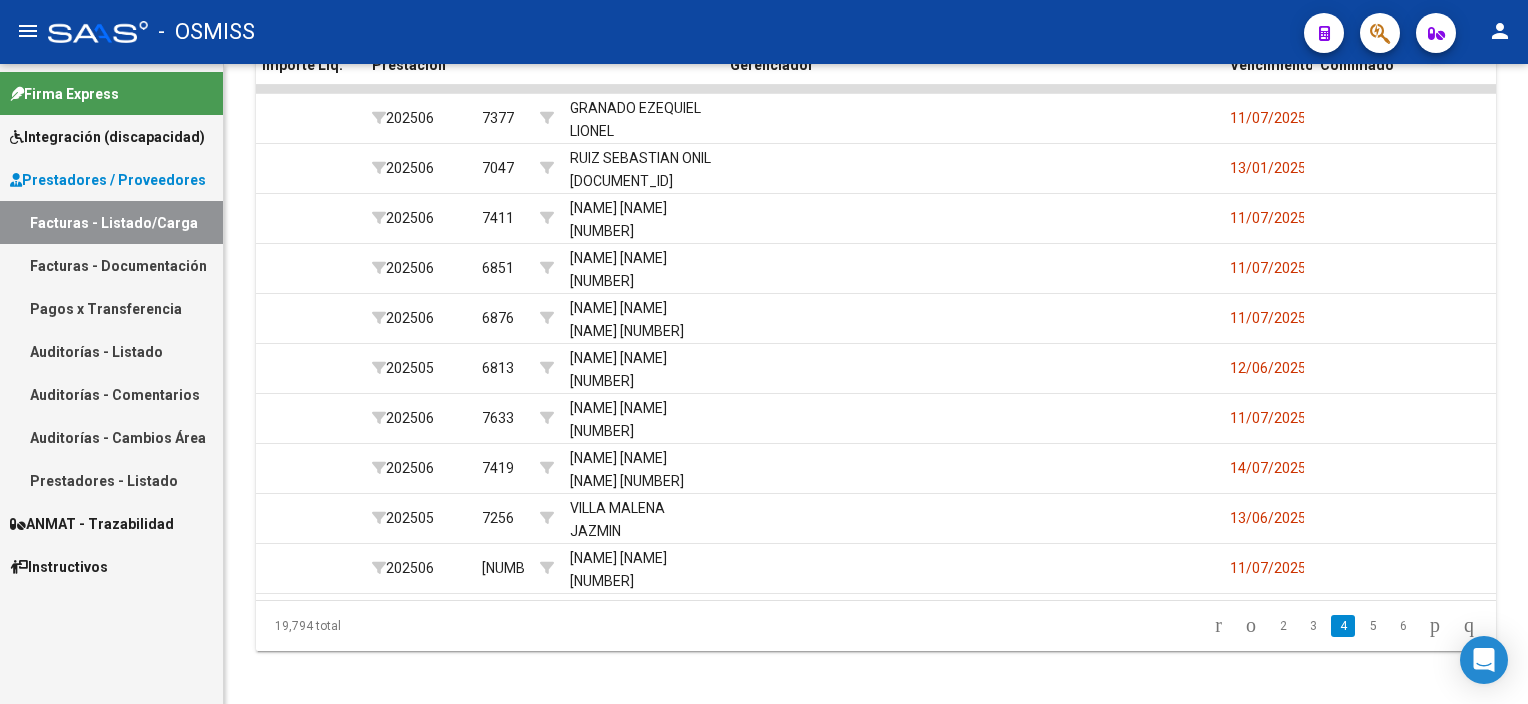 click on "159027  V01 - Viasano  Integración TIEMPOS    [PHONE]   Factura C: 2 - 2517  $ 475.830,36 [DATE] 10 [DATE]  -      202506  7377 GRANADO EZEQUIEL LIONEL [DOCUMENT_ID] [DATE]       [DATE] Adriana Leiva a.leiva@viasanosalud.com.ar
159026  V01 - Viasano  Integración RIBANO SOFIA JAZMIN    [DOCUMENT_ID]   Factura C: 2 - 356  $ 98.964,88 [DATE] 8 [DATE]  -      202506  7047 RUIZ SEBASTIAN ONIL [DOCUMENT_ID] [DATE]       [DATE] Adriana Leiva a.leiva@viasanosalud.com.ar
159025  V01 - Viasano  Integración TIEMPOS    [PHONE]   Factura C: 2 - 2516  $ 475.830,36 [DATE] 10 [DATE]  -      202506  7411 BRAVO VALENTINA ABIGAIL [DOCUMENT_ID] [DATE]       [DATE] Adriana Leiva a.leiva@viasanosalud.com.ar
159024  V01 - Viasano  Integración FARIELLO MARIA AYELEN    [DOCUMENT_ID]   Factura C: 1 - 515  $ 98.964,88 [DATE] 10 [DATE]  -      202506  6851 GAVILAN ZOE VALENTINA [DOCUMENT_ID] [DATE]       [DATE] Adriana Leiva
159023 LUNA PILAR" 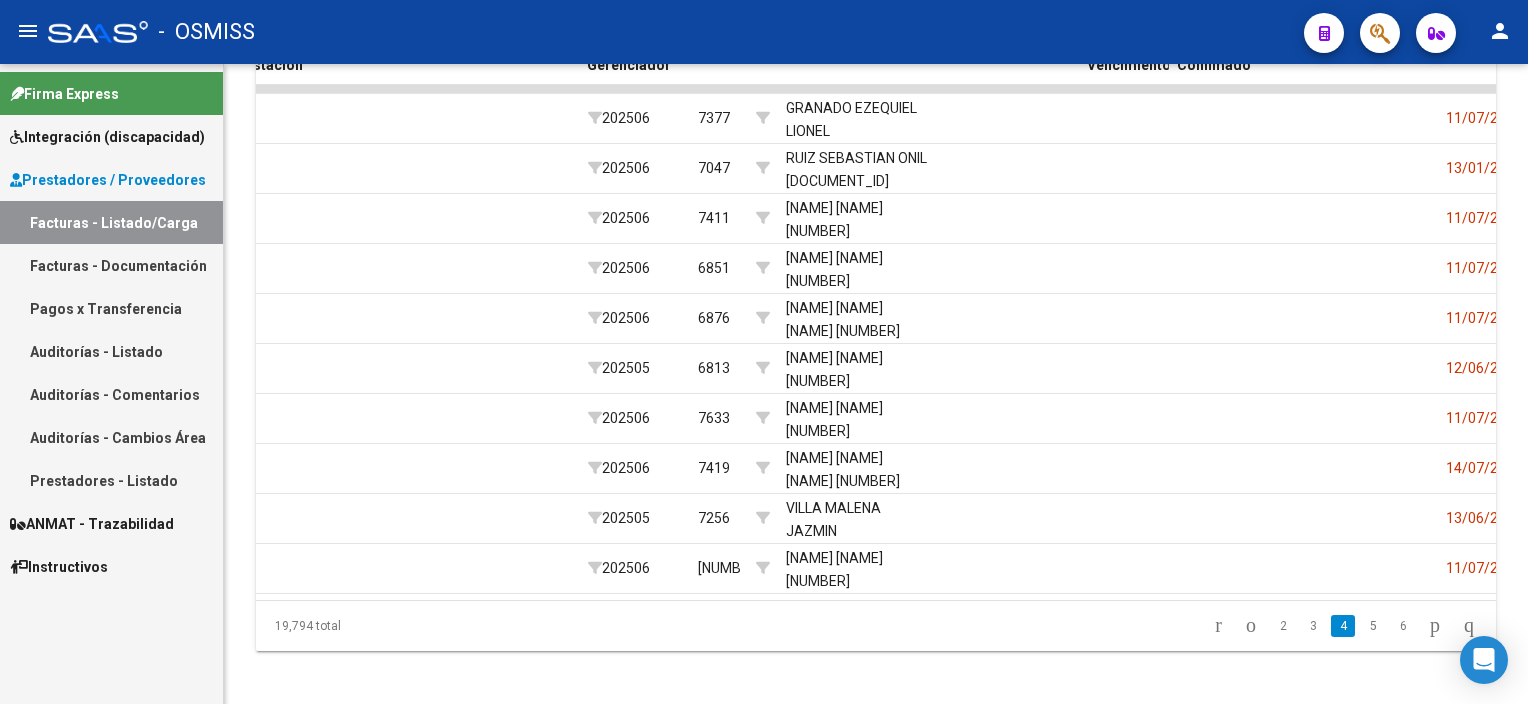 scroll, scrollTop: 0, scrollLeft: 2720, axis: horizontal 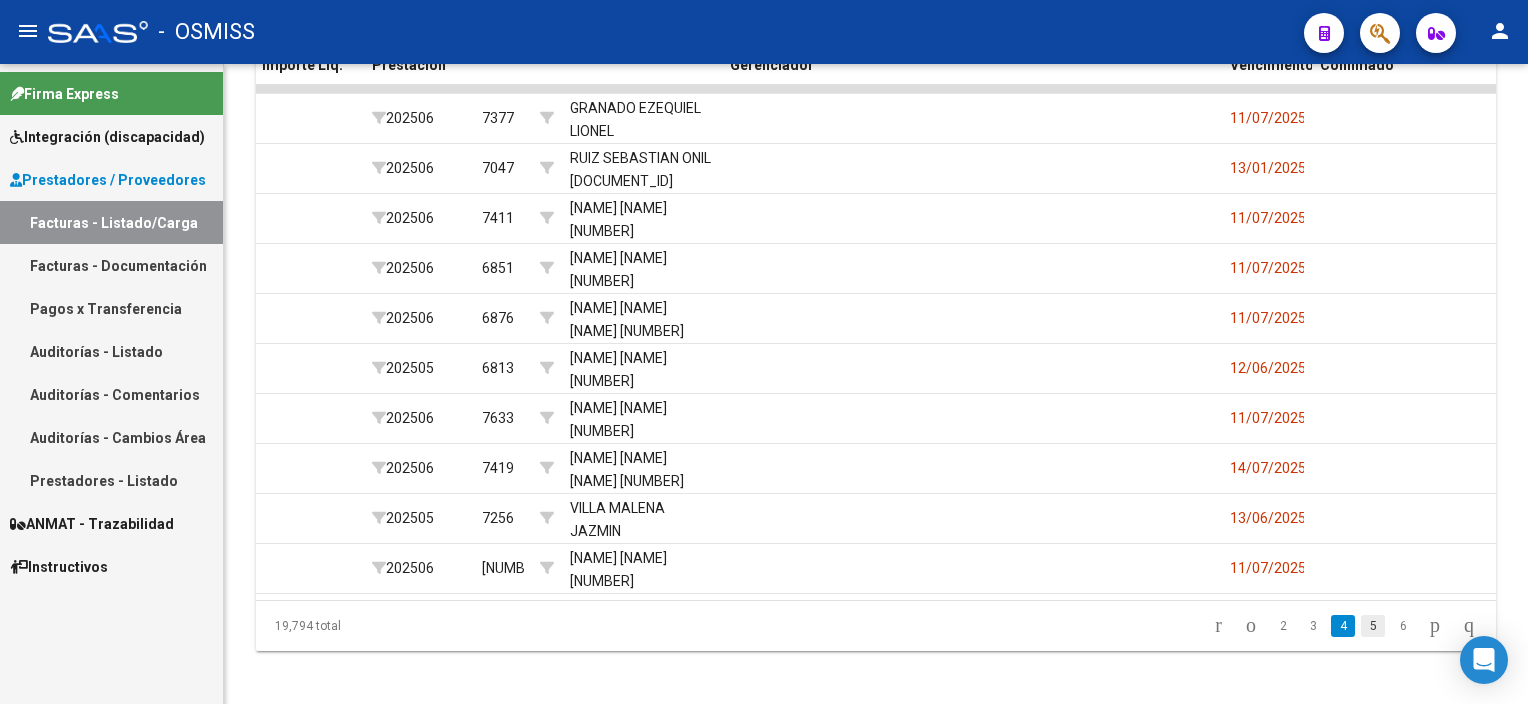 click on "5" 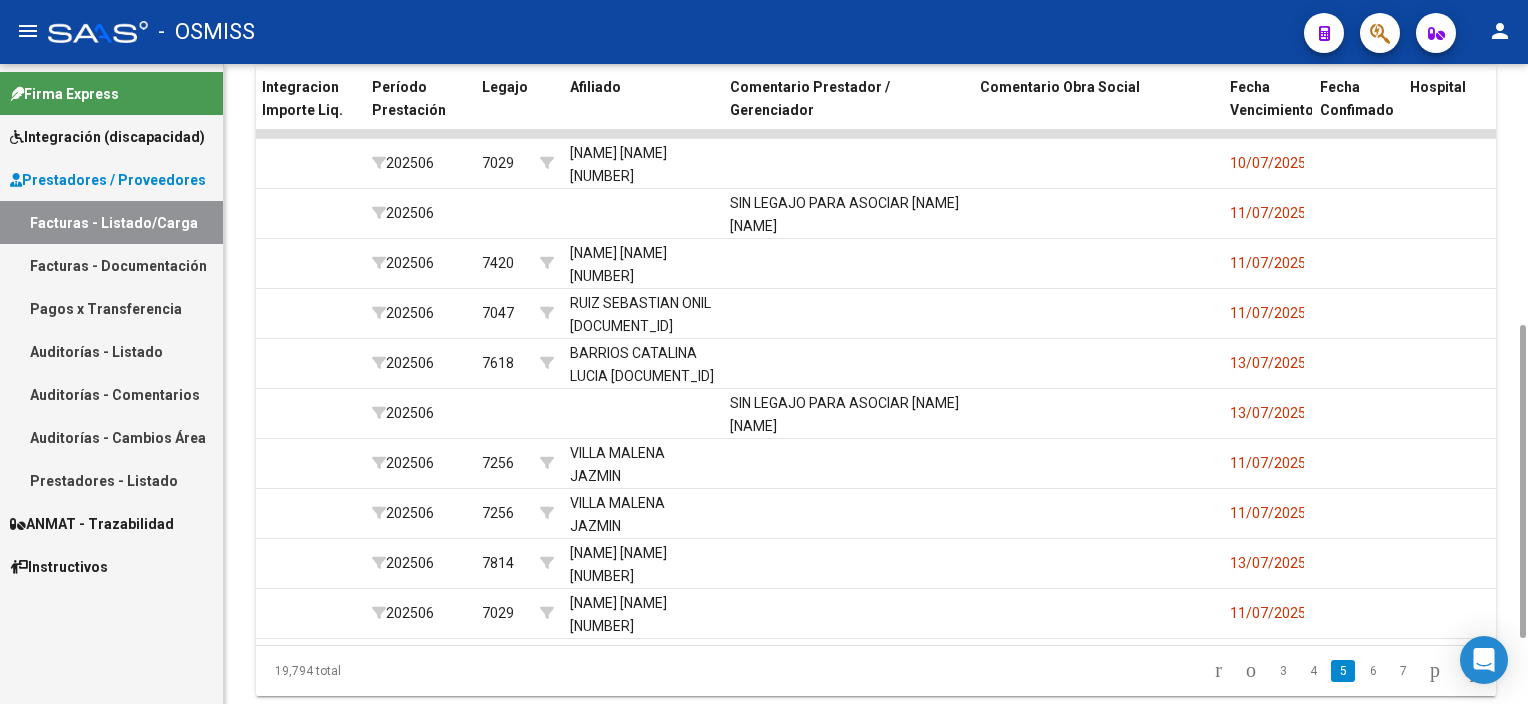 scroll, scrollTop: 666, scrollLeft: 0, axis: vertical 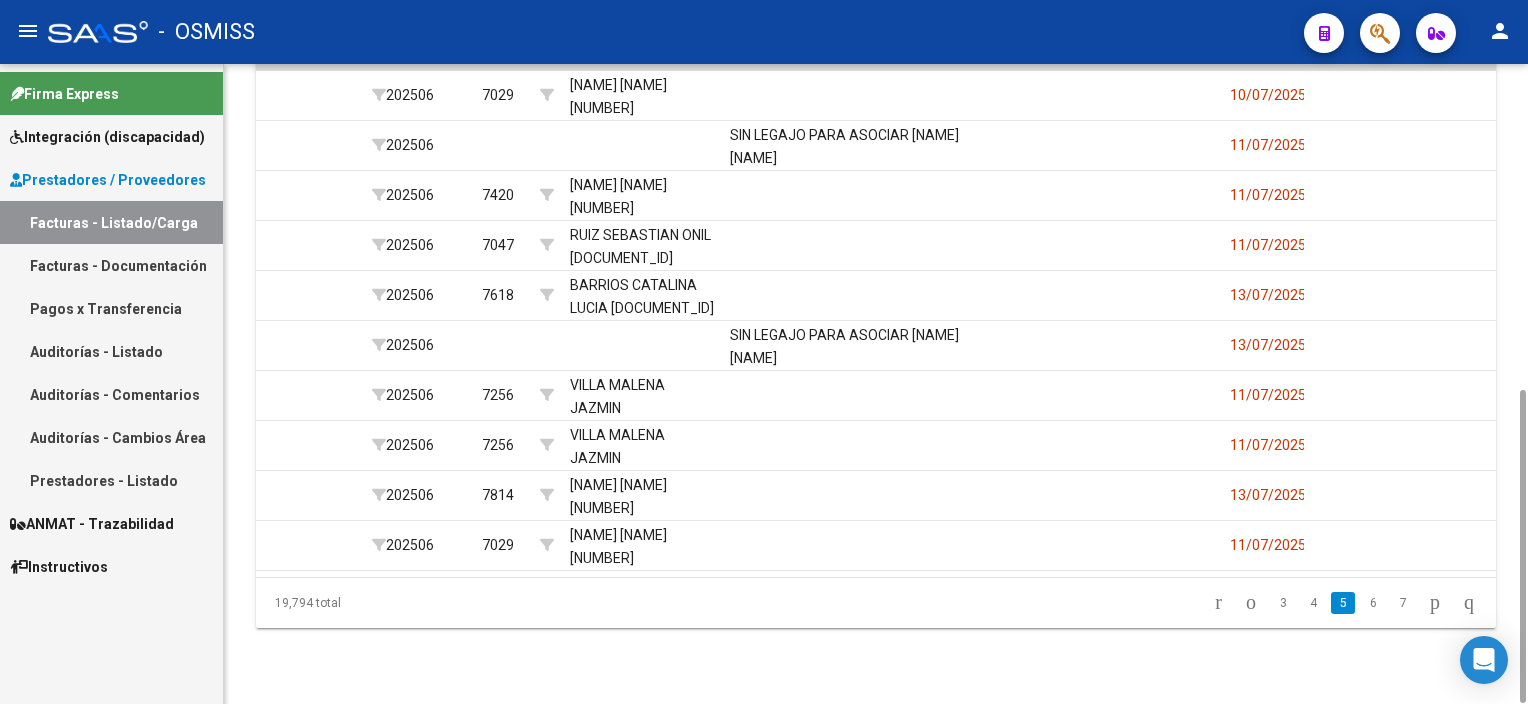 drag, startPoint x: 1516, startPoint y: 572, endPoint x: 1528, endPoint y: 595, distance: 25.942244 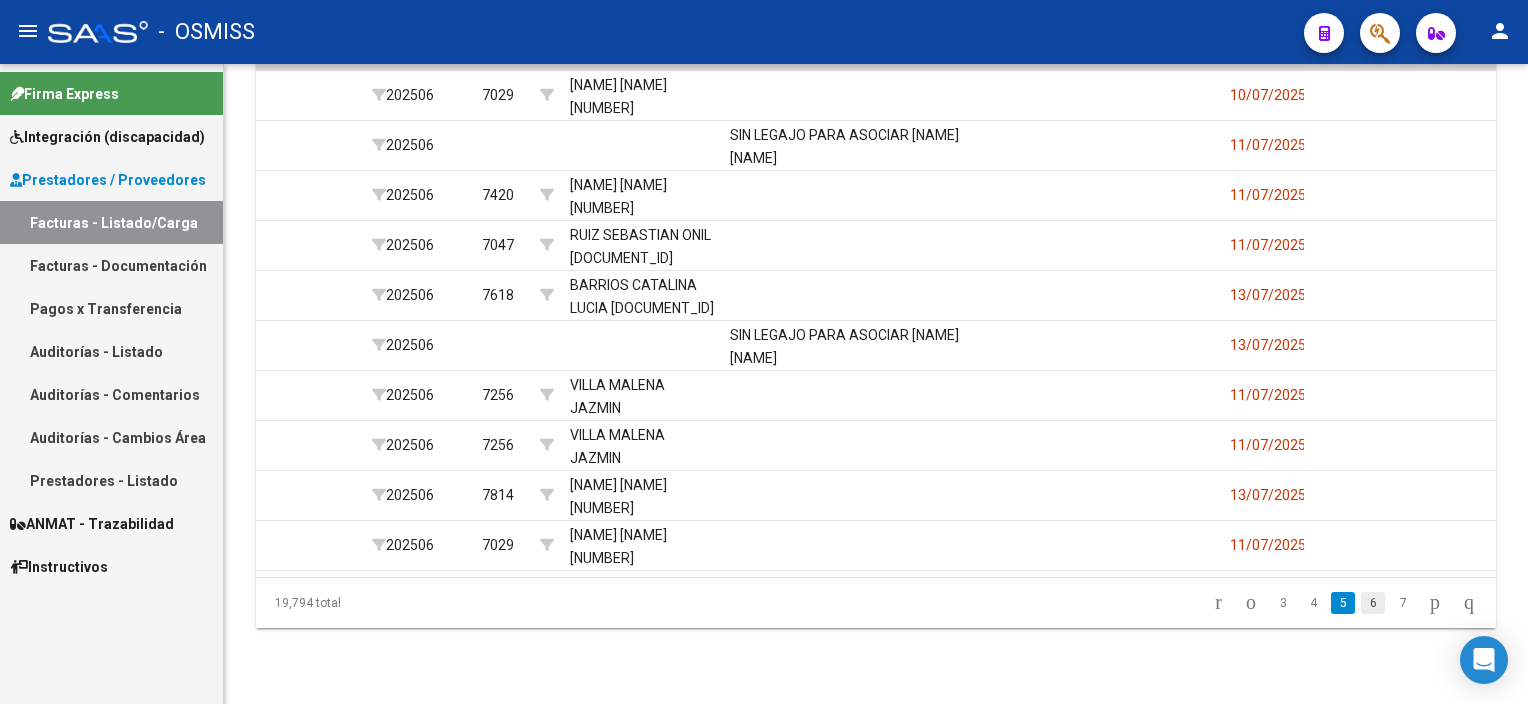 click on "6" 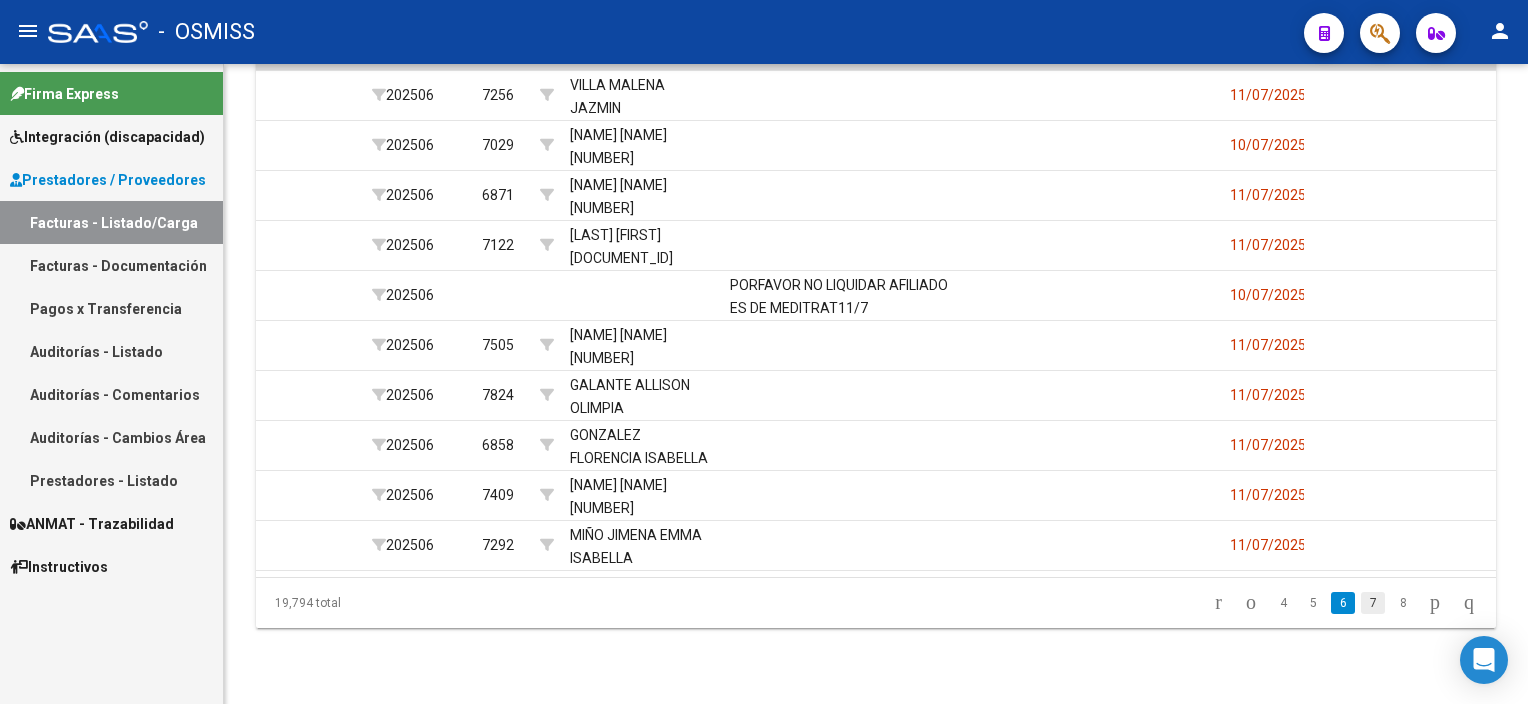 click on "7" 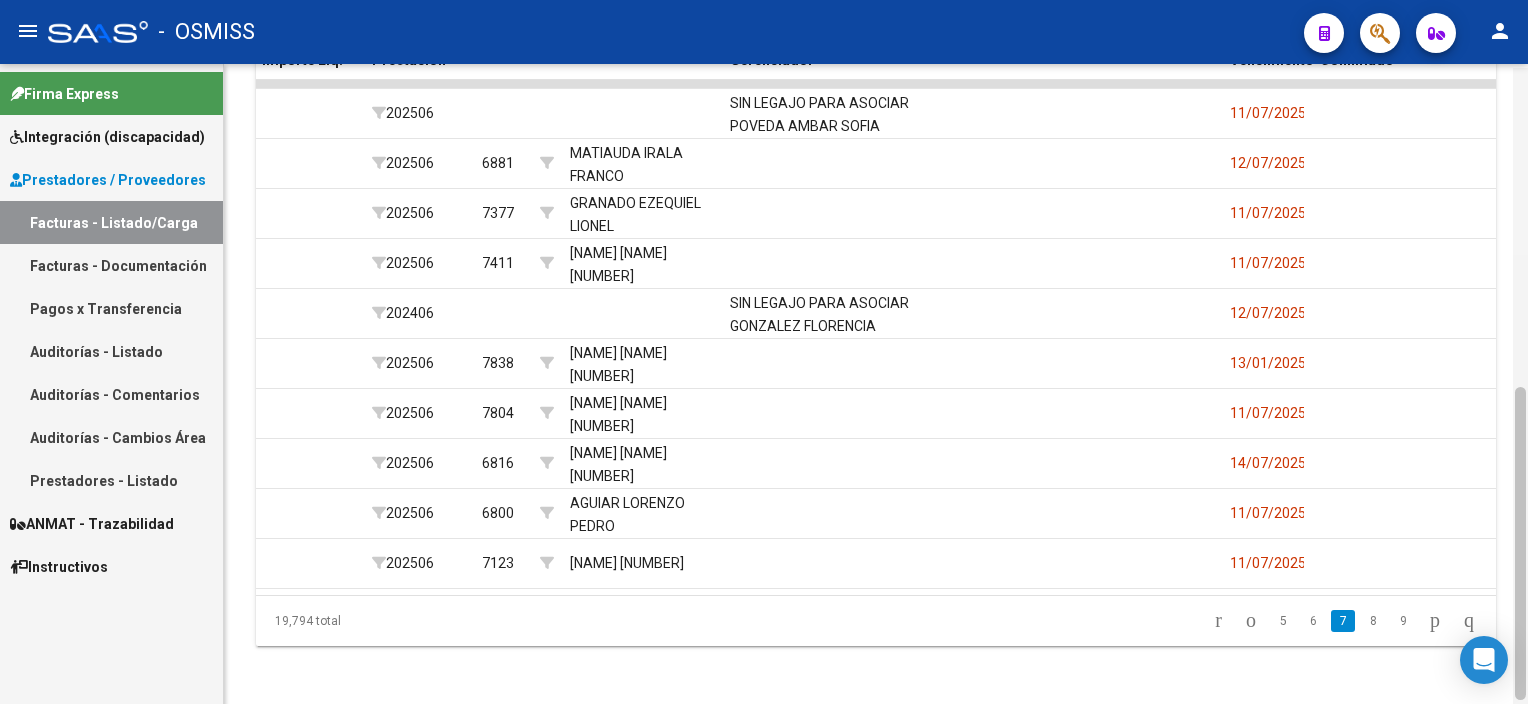 scroll, scrollTop: 652, scrollLeft: 0, axis: vertical 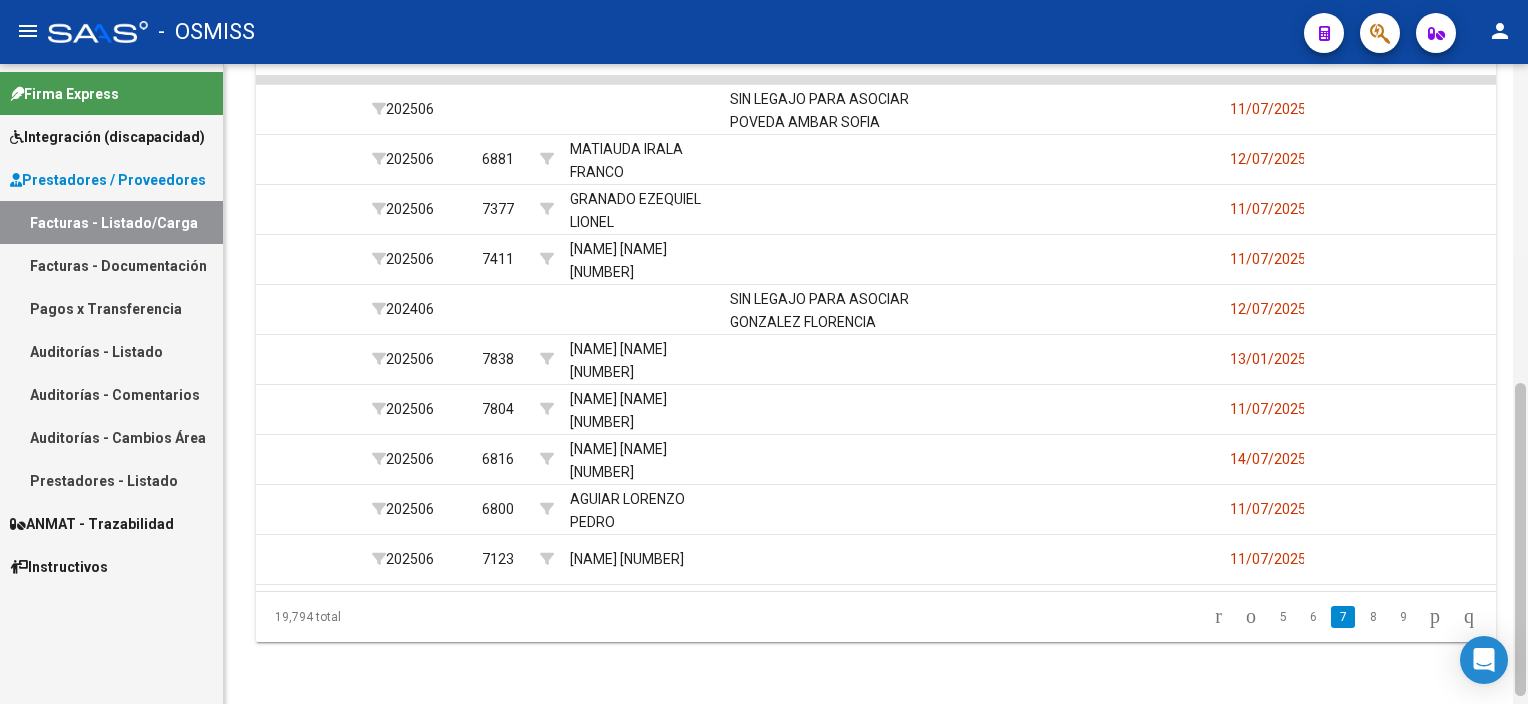 click 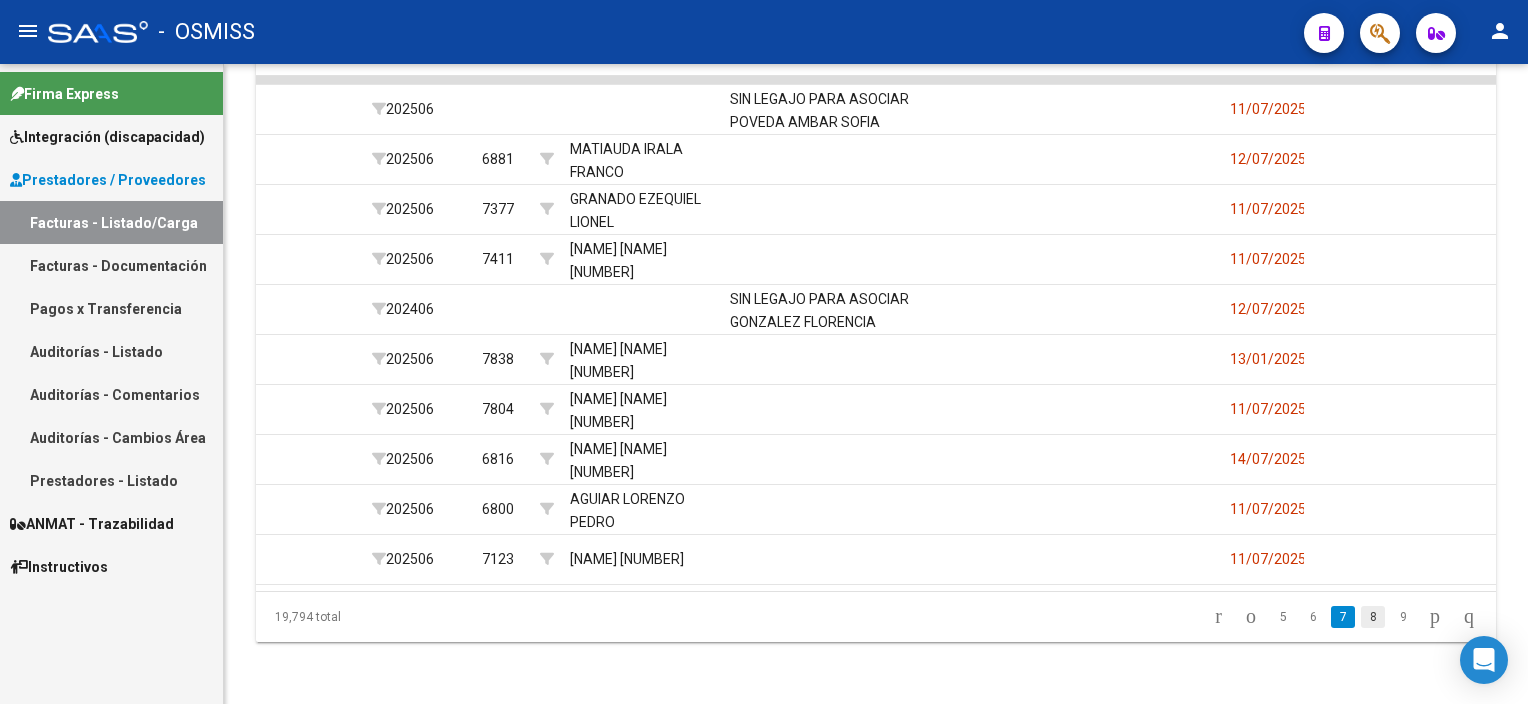 click on "8" 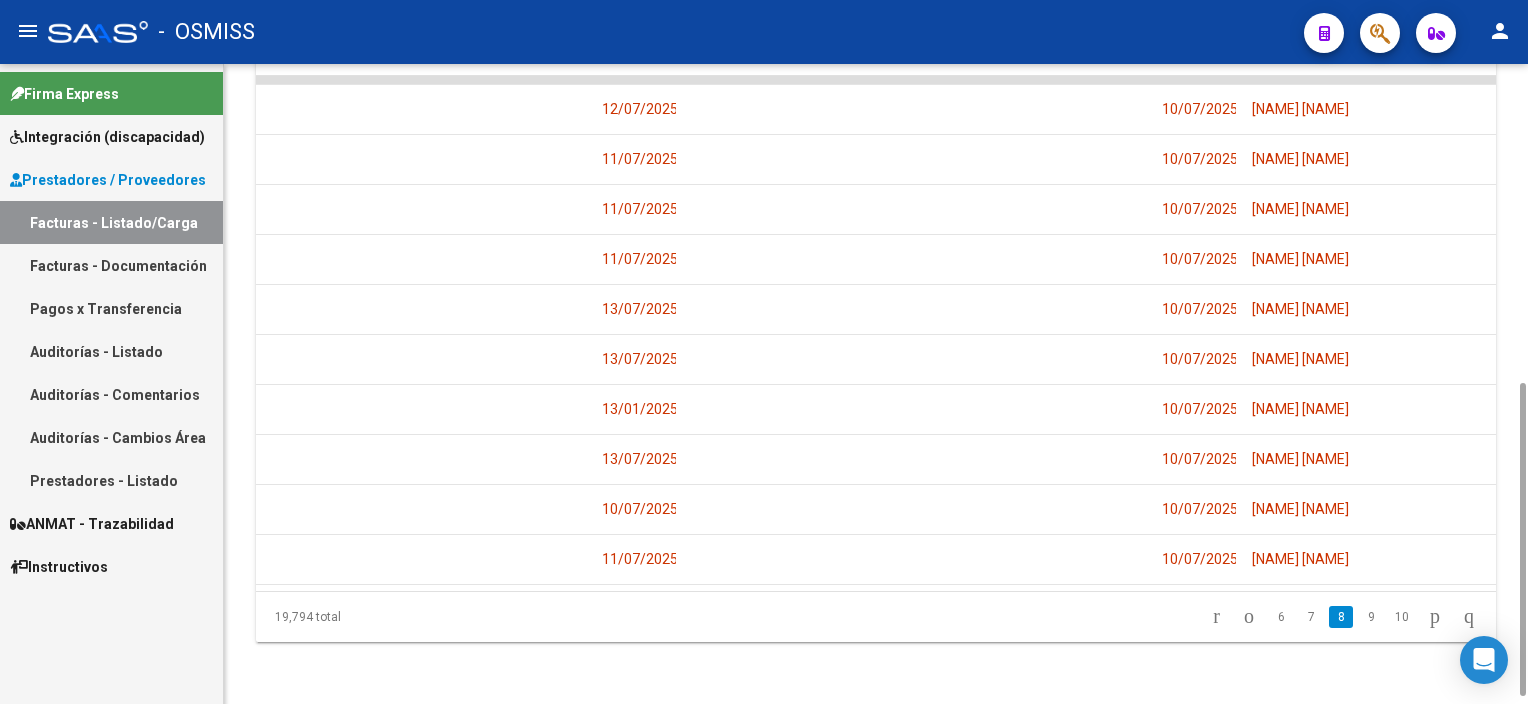 scroll, scrollTop: 0, scrollLeft: 2720, axis: horizontal 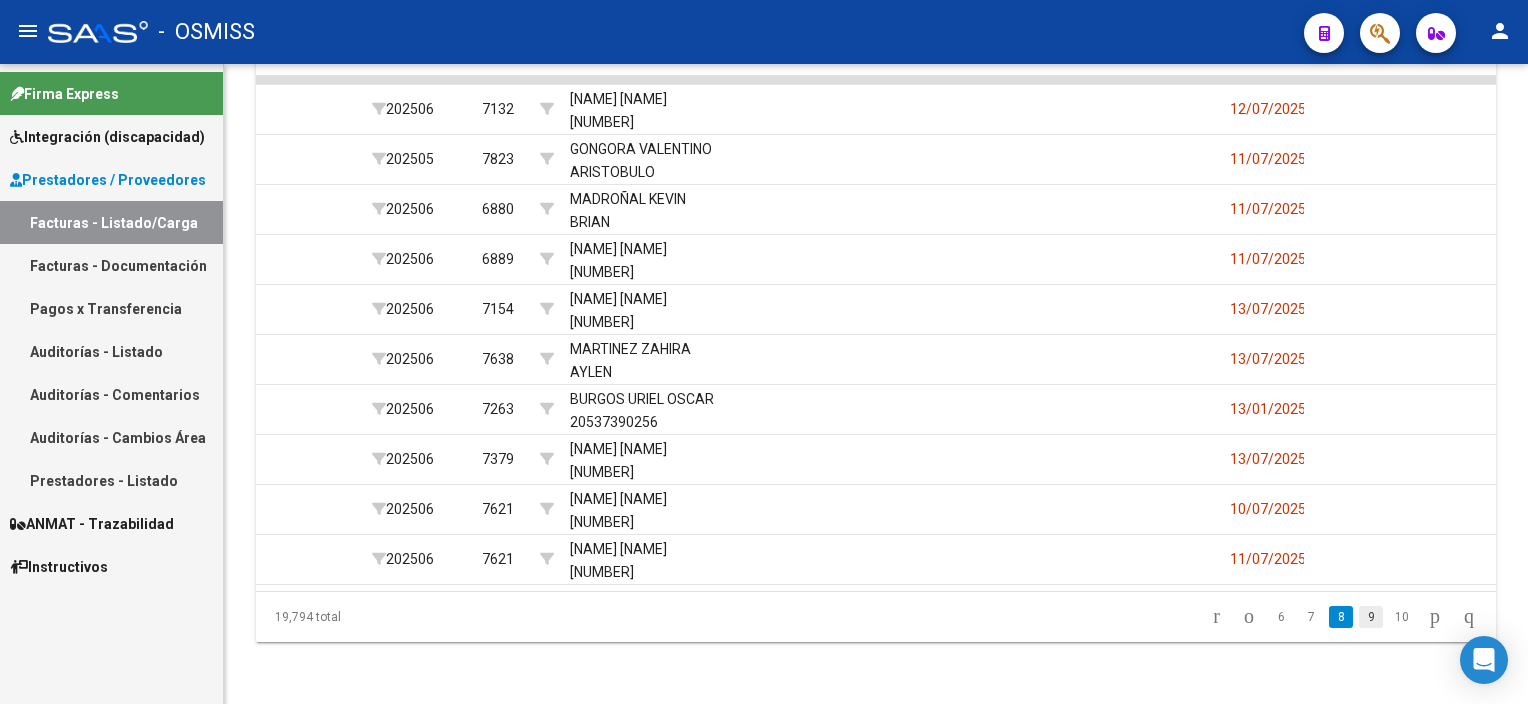 click on "9" 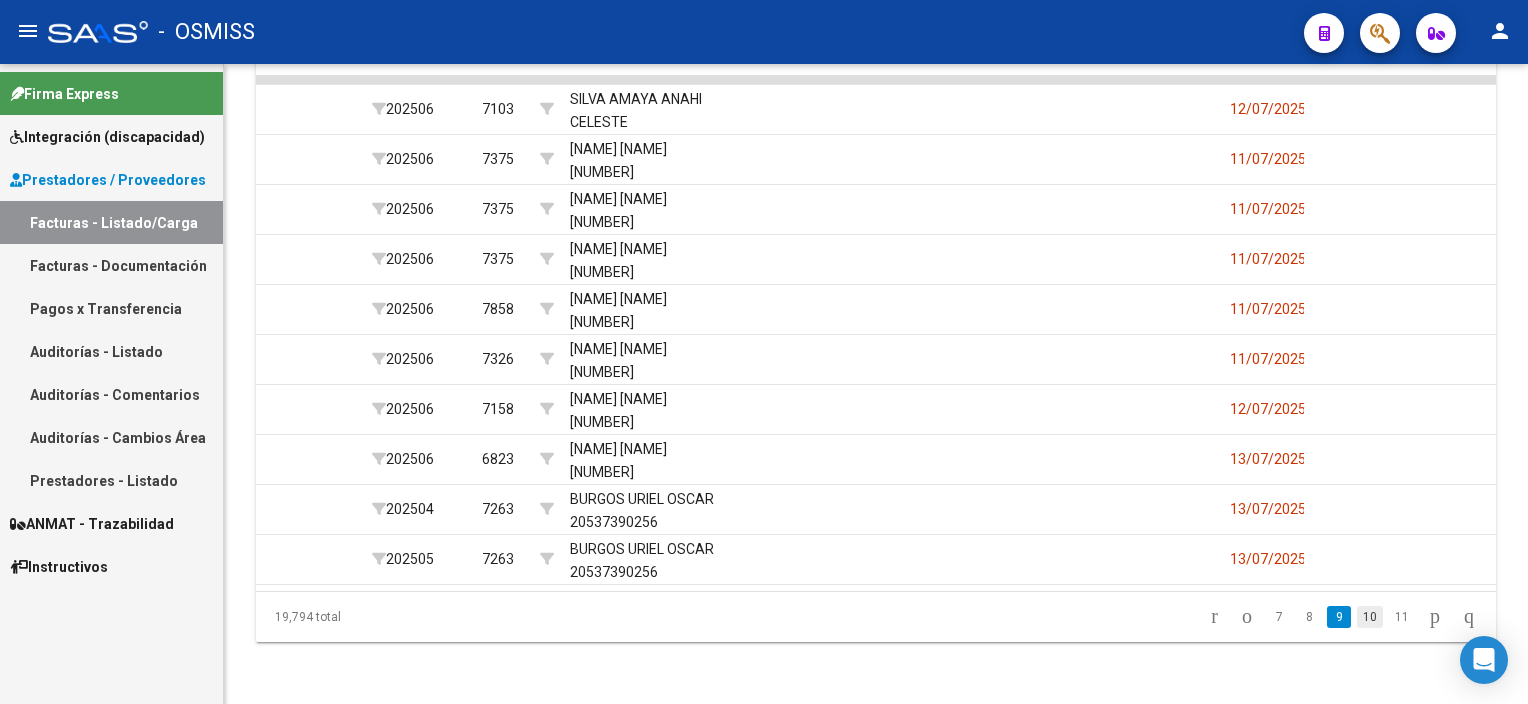 click on "10" 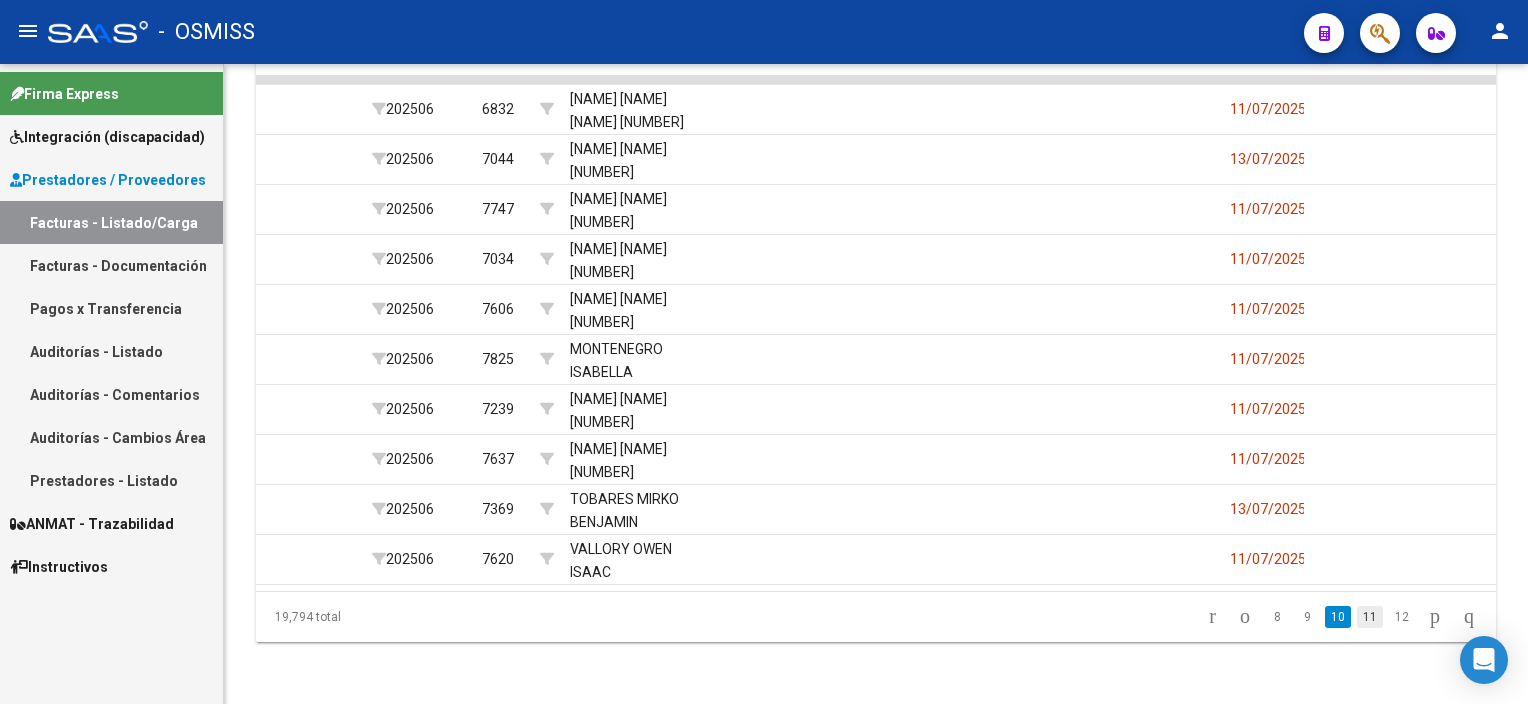 click on "11" 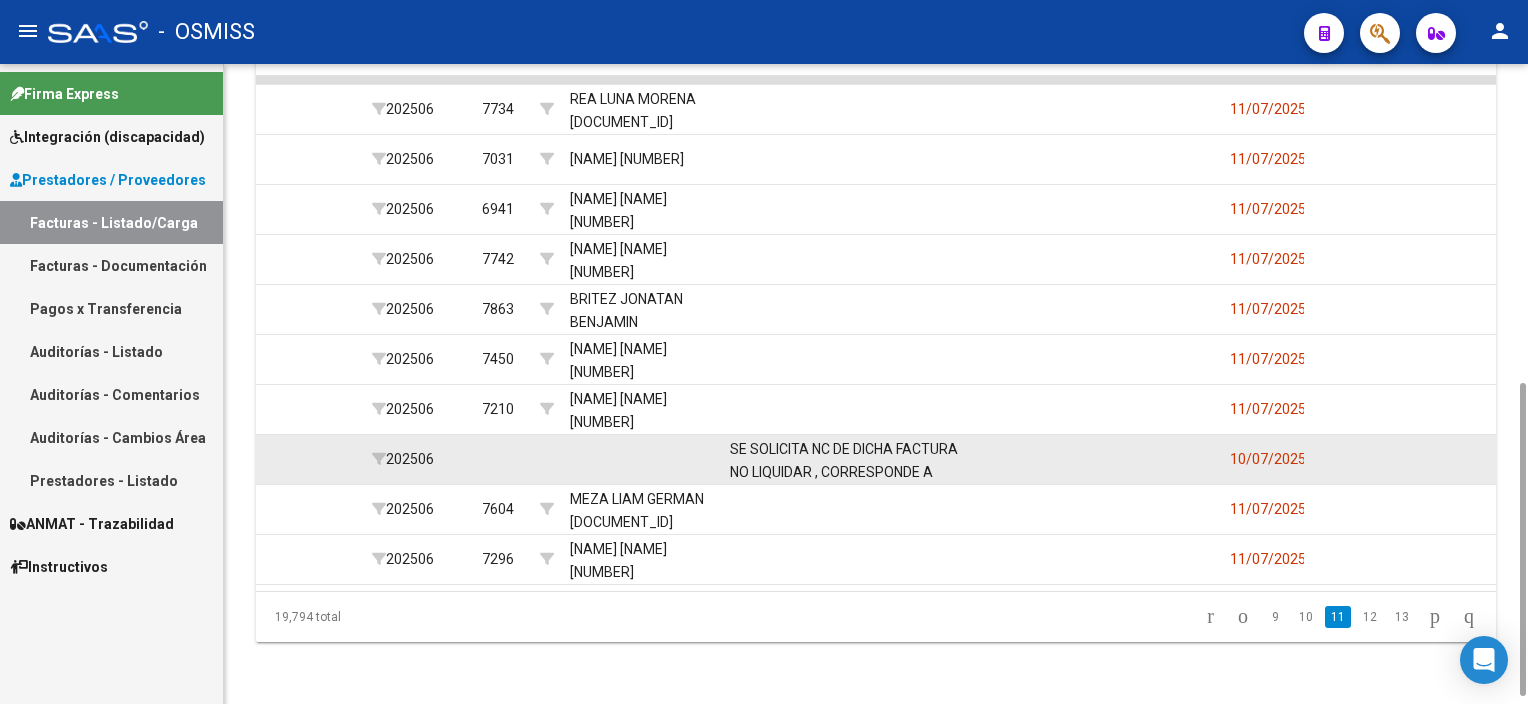 click on "SE SOLICITA NC DE DICHA FACTURA NO LIQUIDAR , CORRESPONDE A OTRA PRESTACION  10/7" 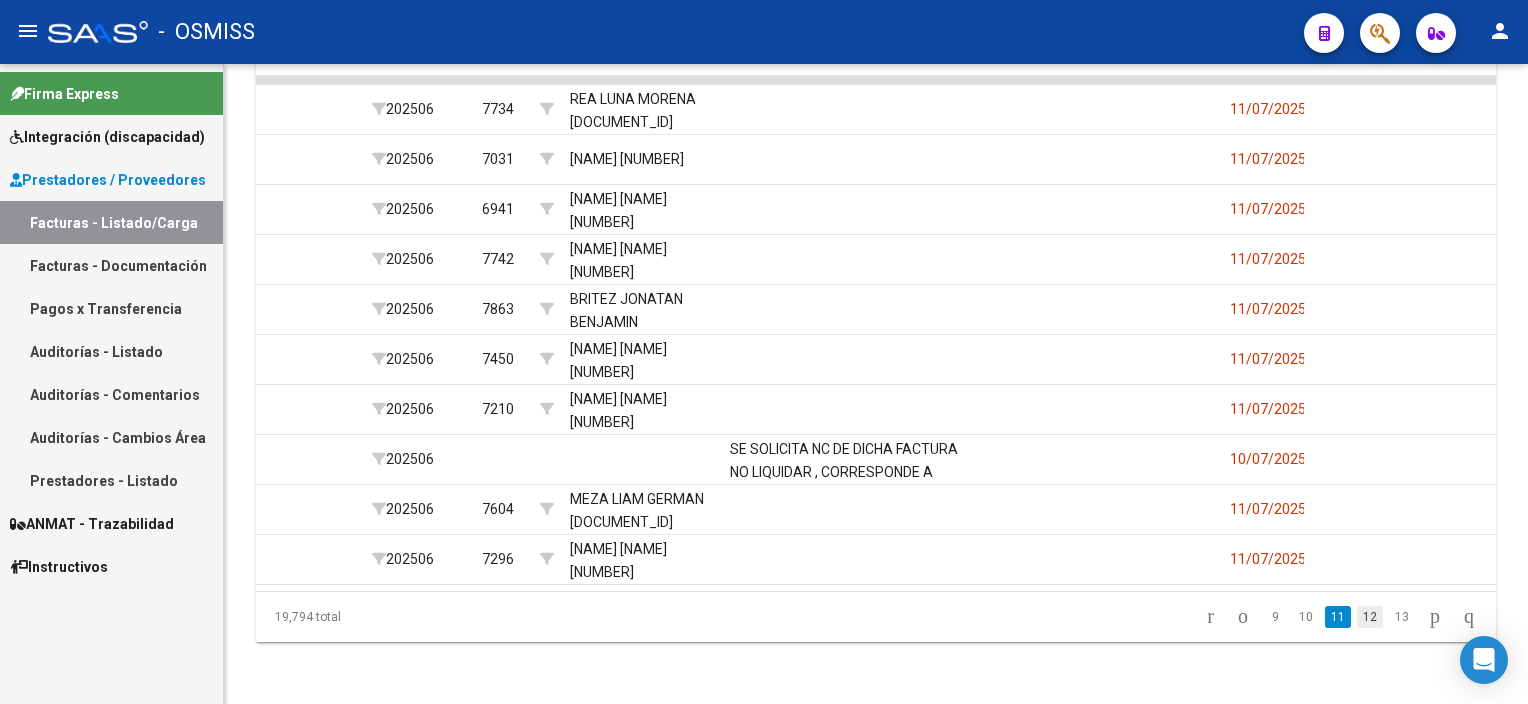 click on "12" 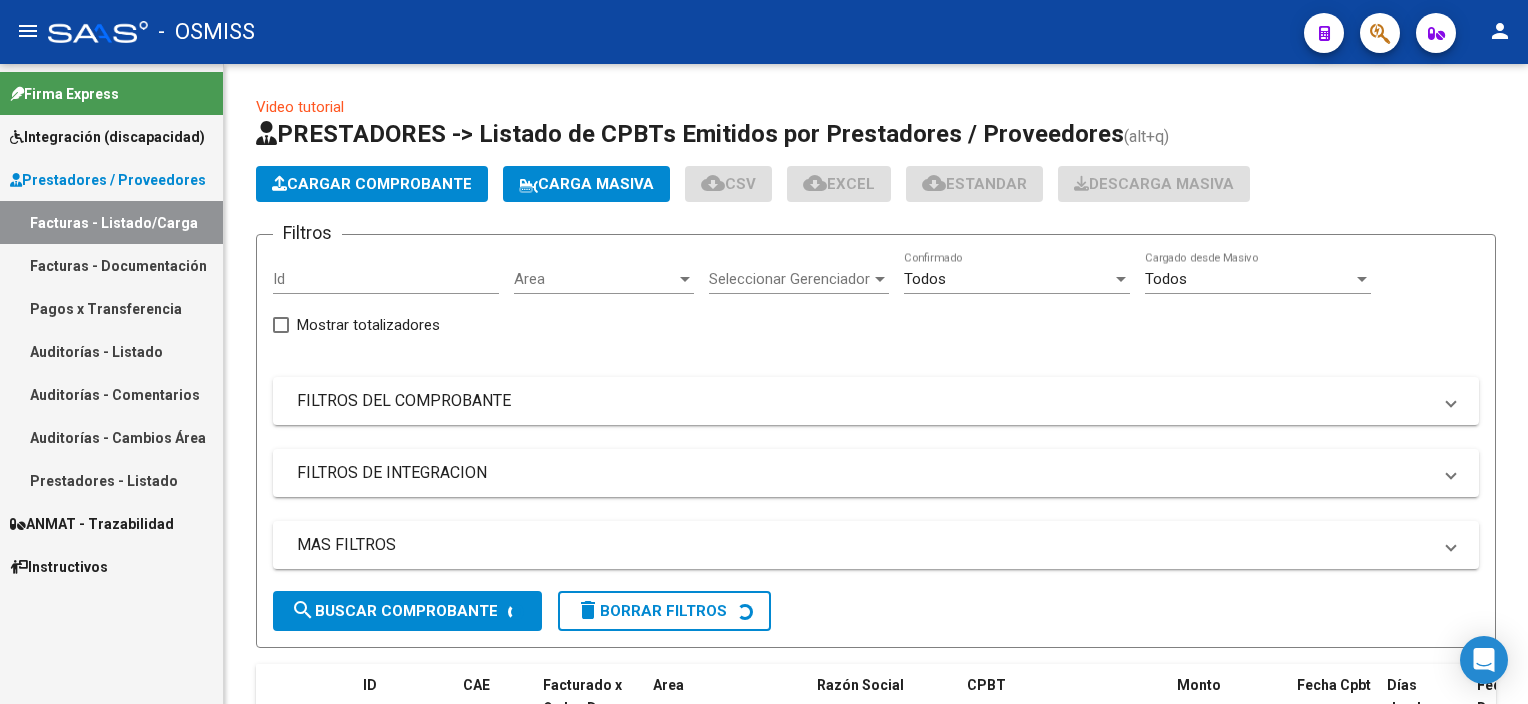 scroll, scrollTop: 0, scrollLeft: 0, axis: both 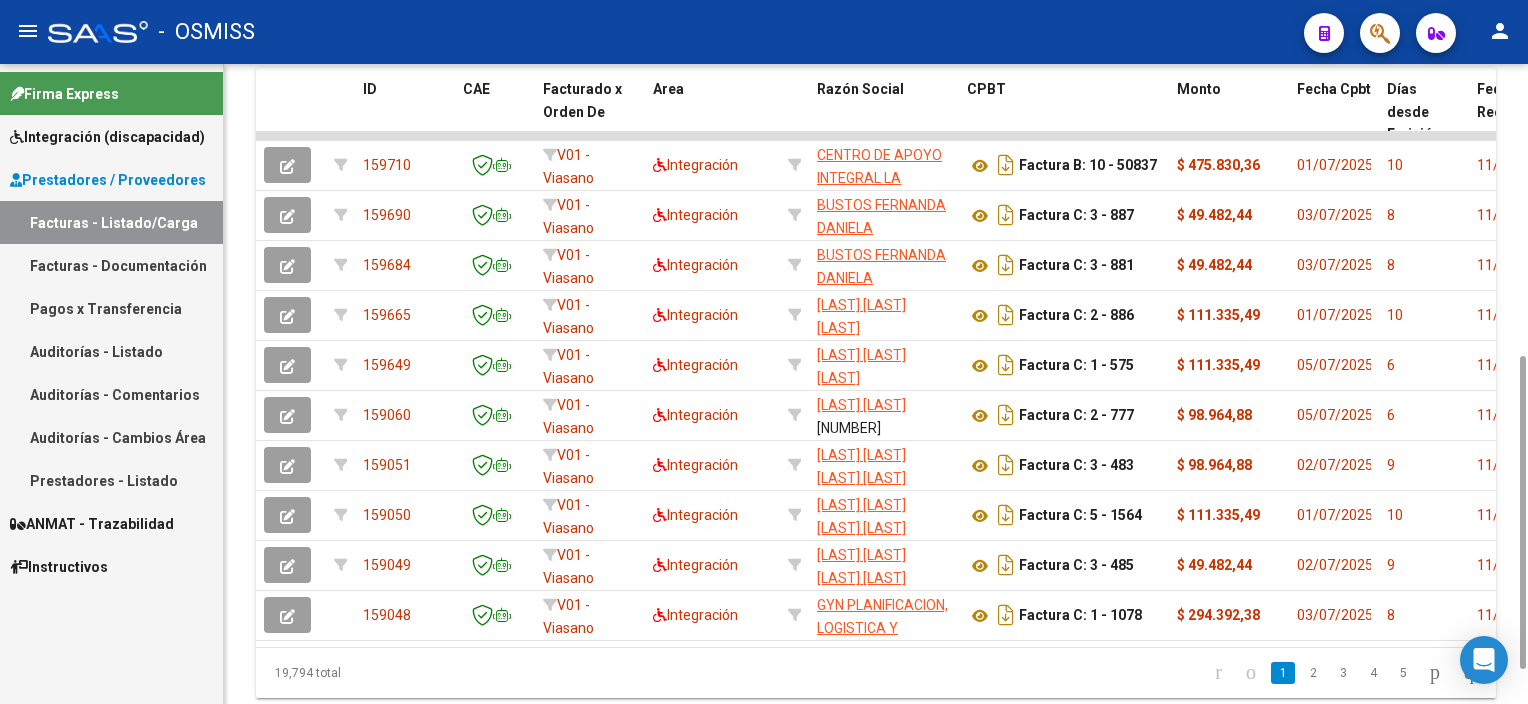 drag, startPoint x: 1523, startPoint y: 263, endPoint x: 1531, endPoint y: 755, distance: 492.06503 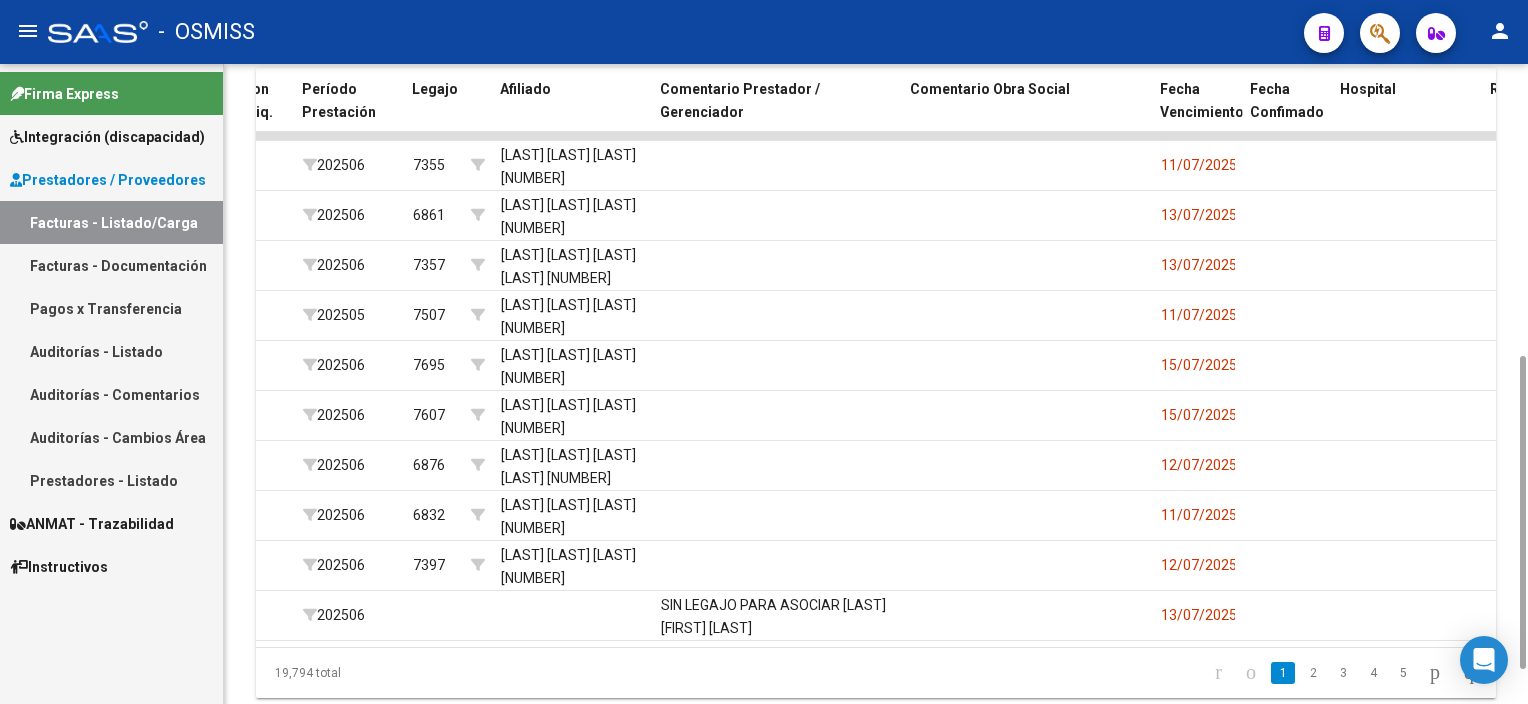 scroll, scrollTop: 0, scrollLeft: 2792, axis: horizontal 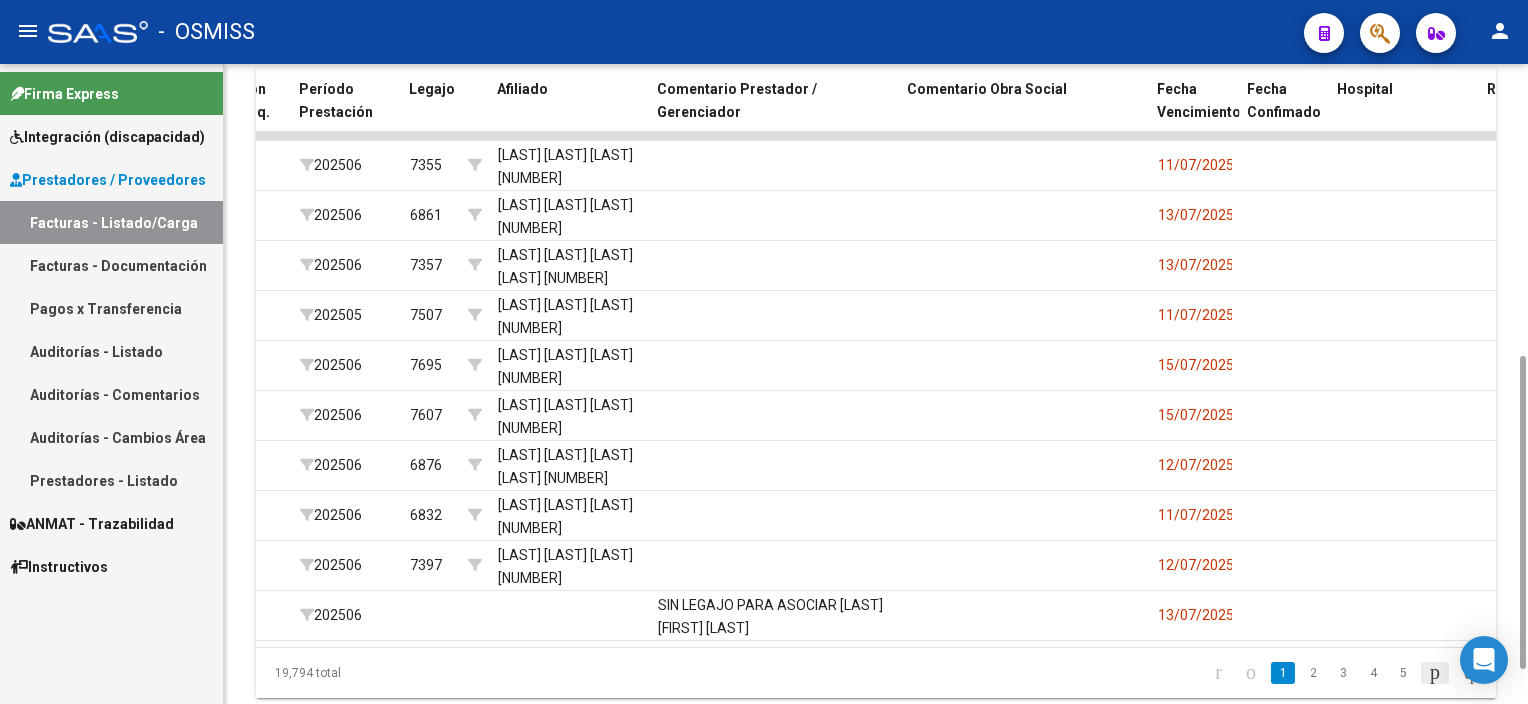 click 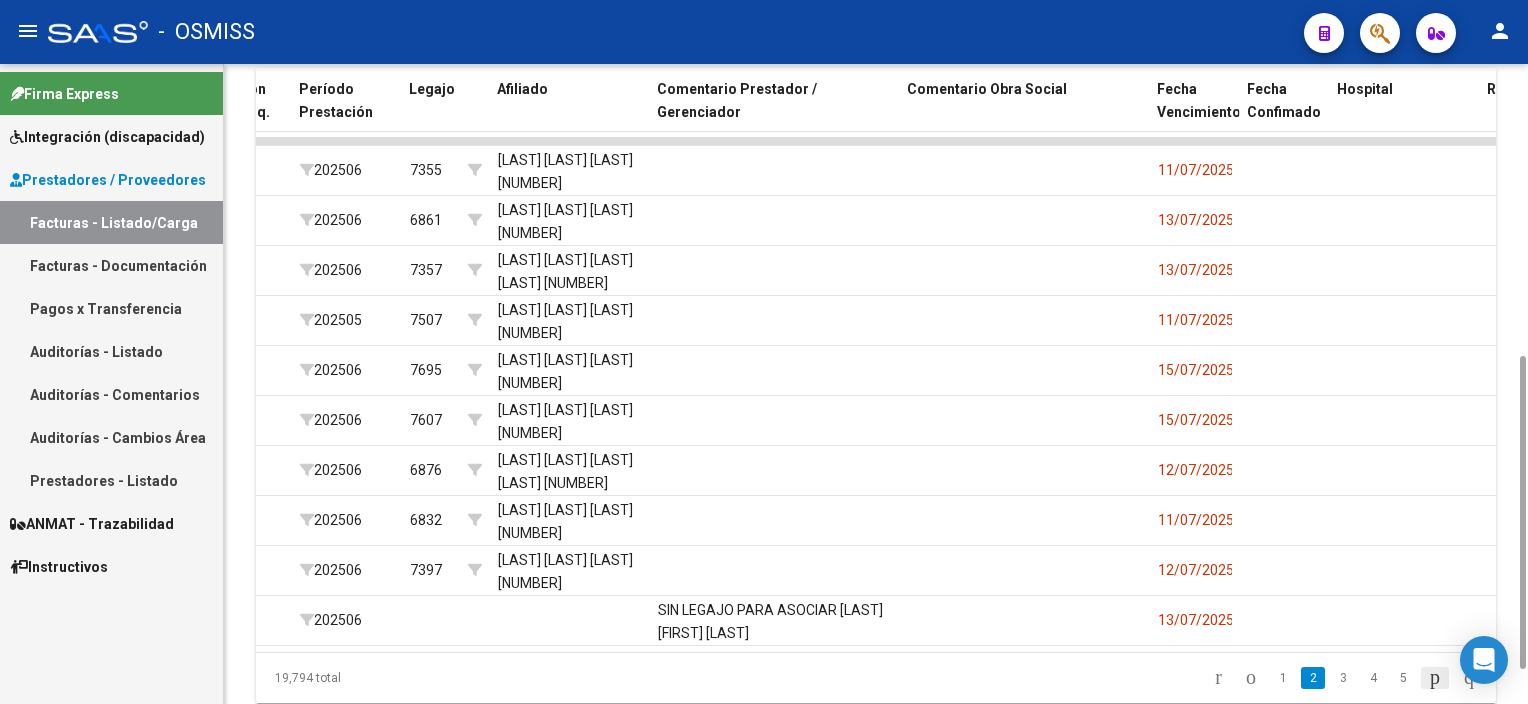 click on "19,794 total   1   2   3   4   5" 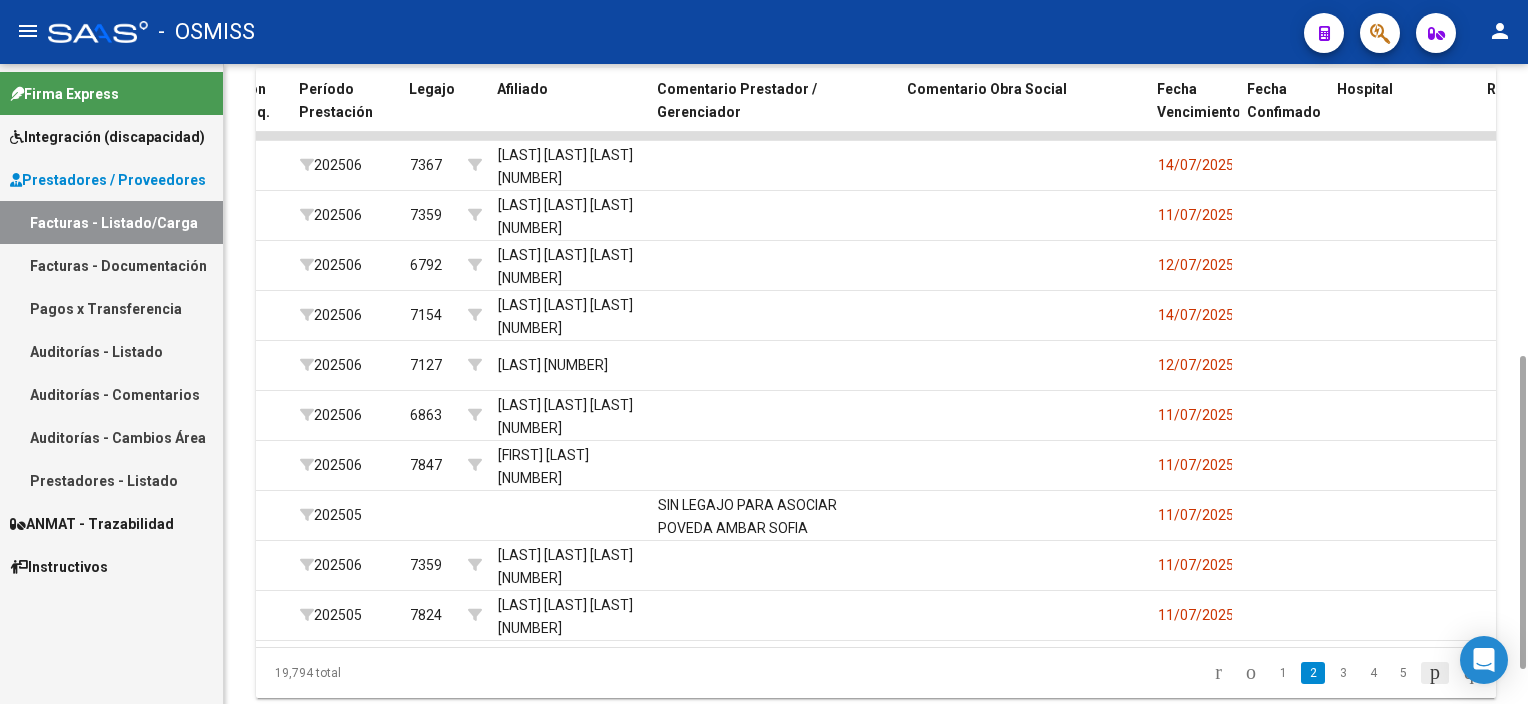 click 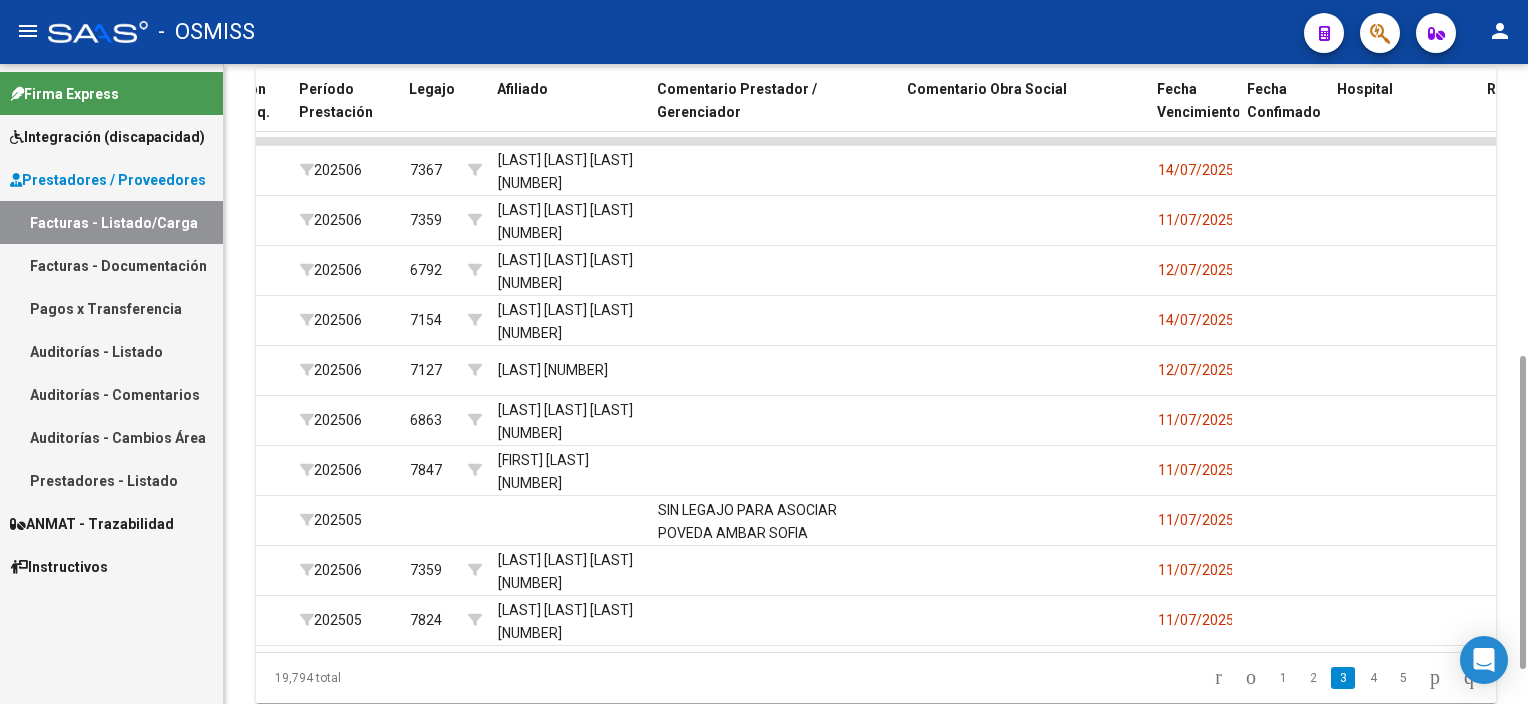 click on "19,794 total   1   2   3   4   5" 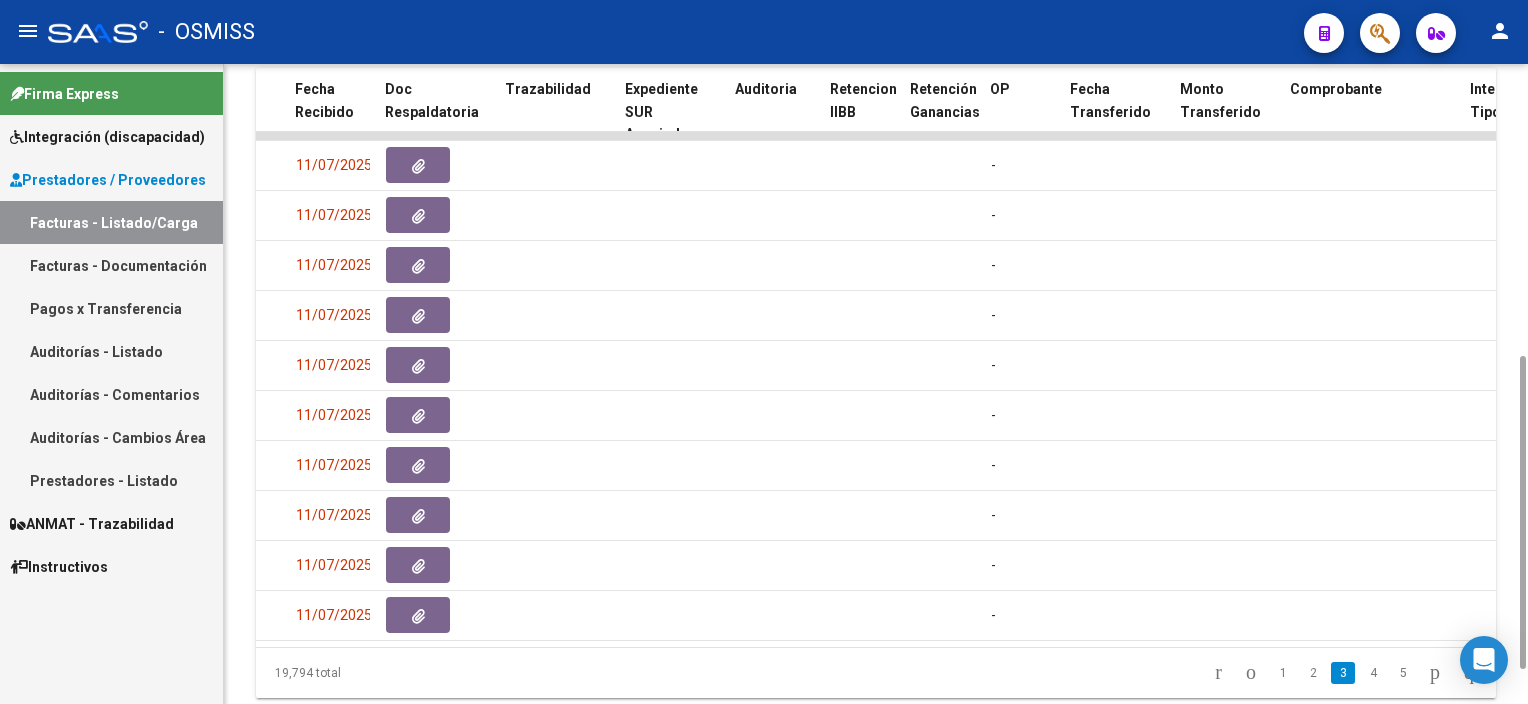 scroll, scrollTop: 0, scrollLeft: 0, axis: both 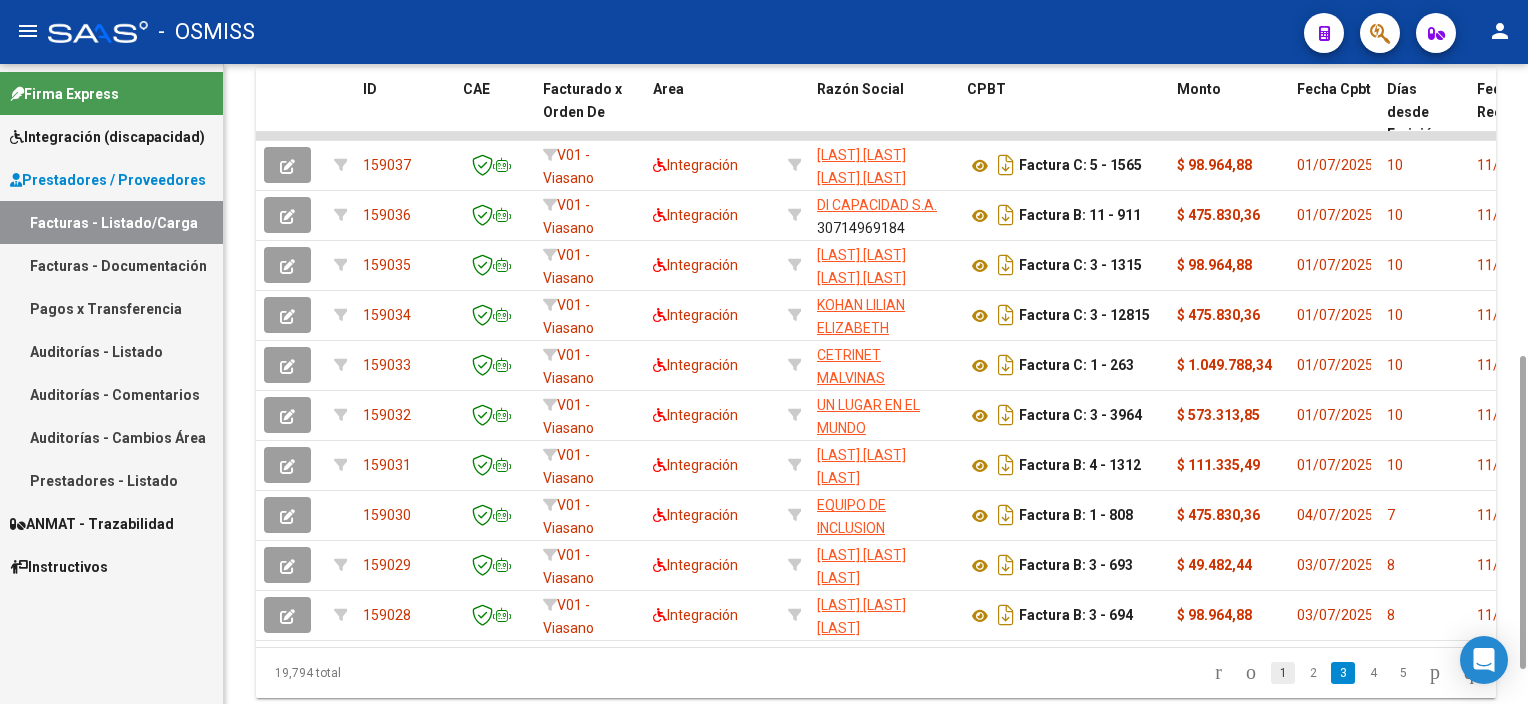click on "1" 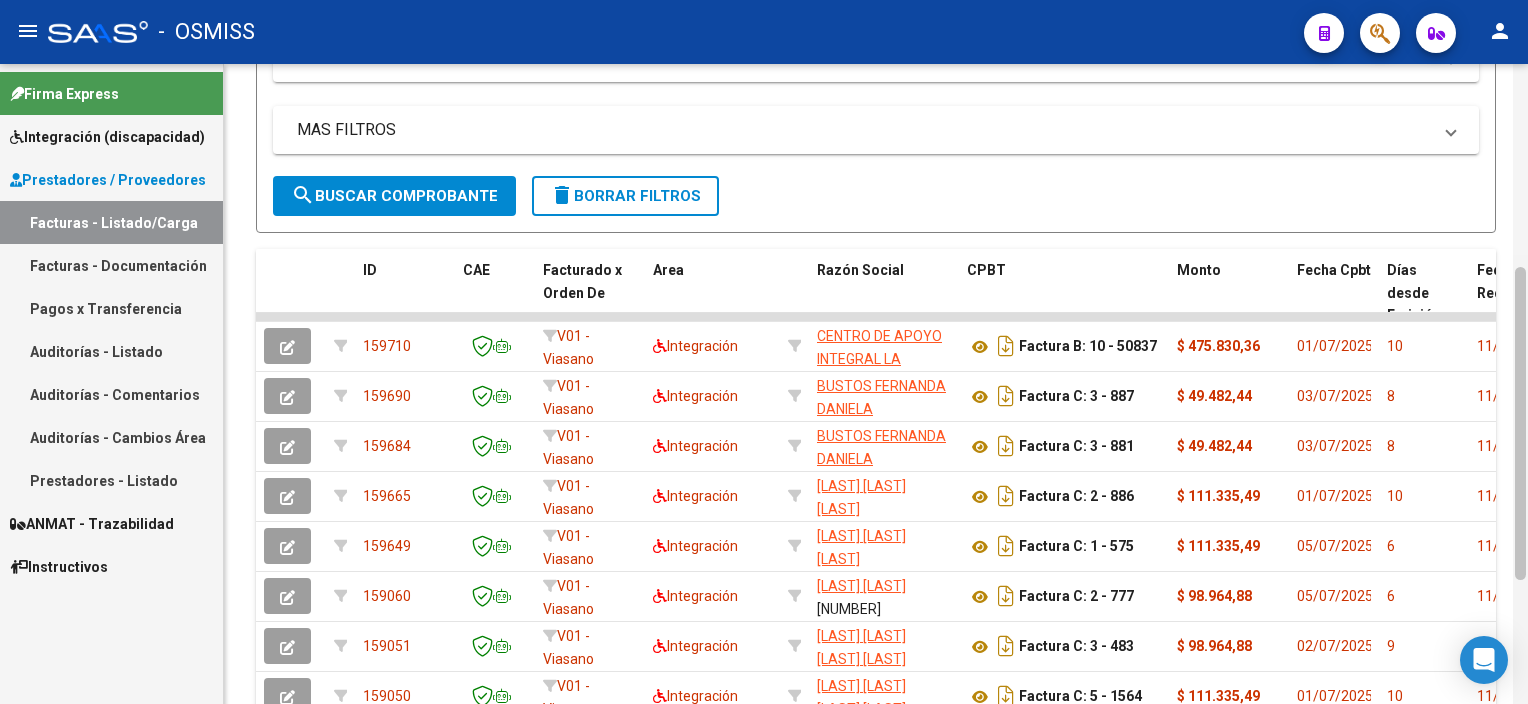 scroll, scrollTop: 411, scrollLeft: 0, axis: vertical 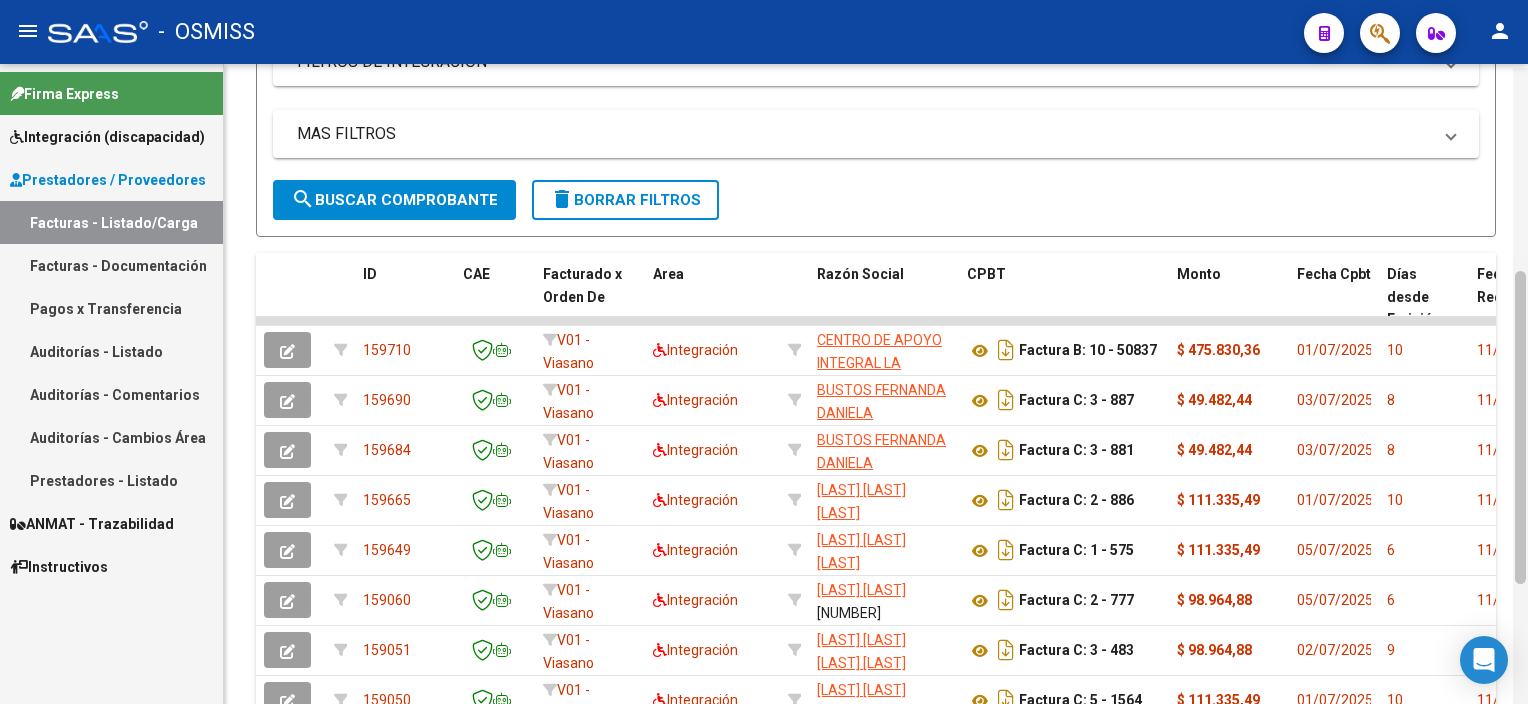 drag, startPoint x: 1524, startPoint y: 526, endPoint x: 1527, endPoint y: 435, distance: 91.04944 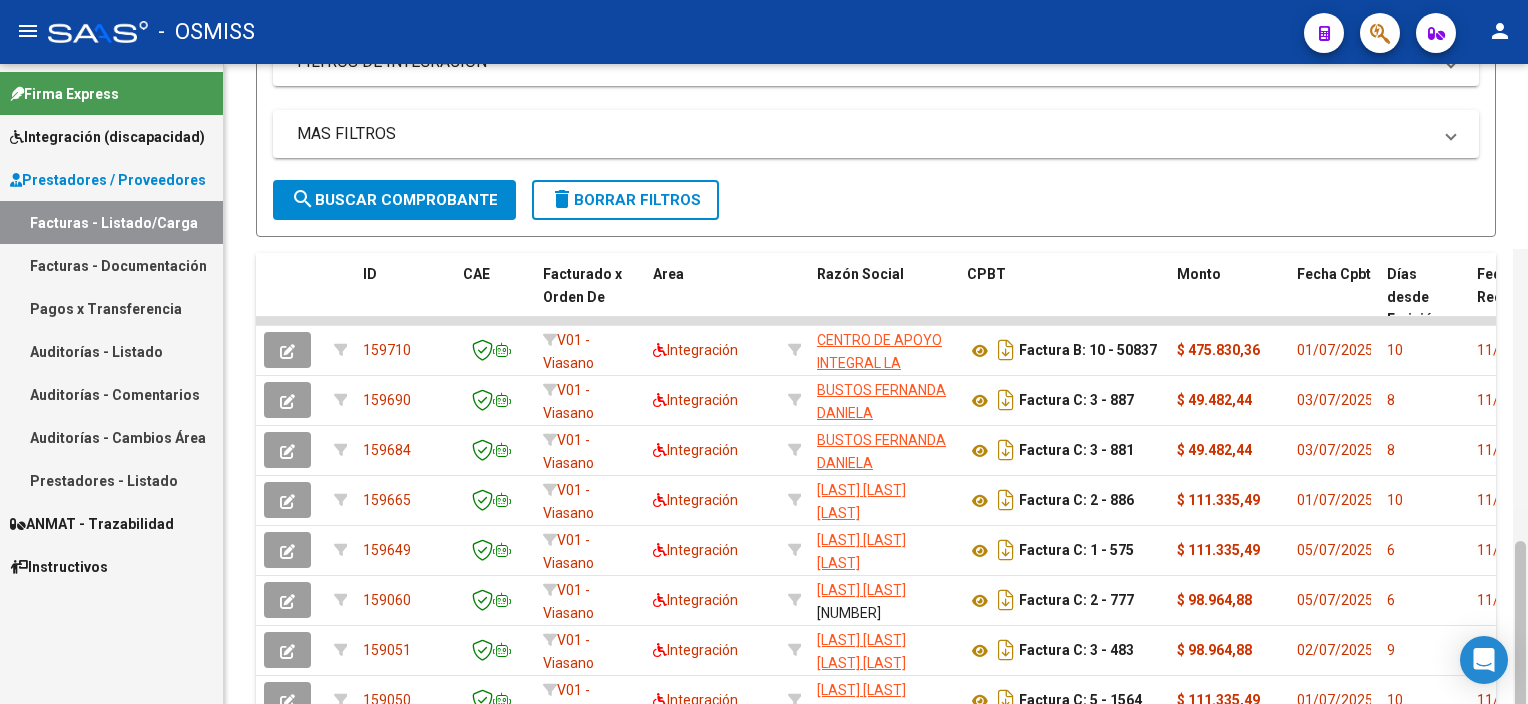scroll, scrollTop: 666, scrollLeft: 0, axis: vertical 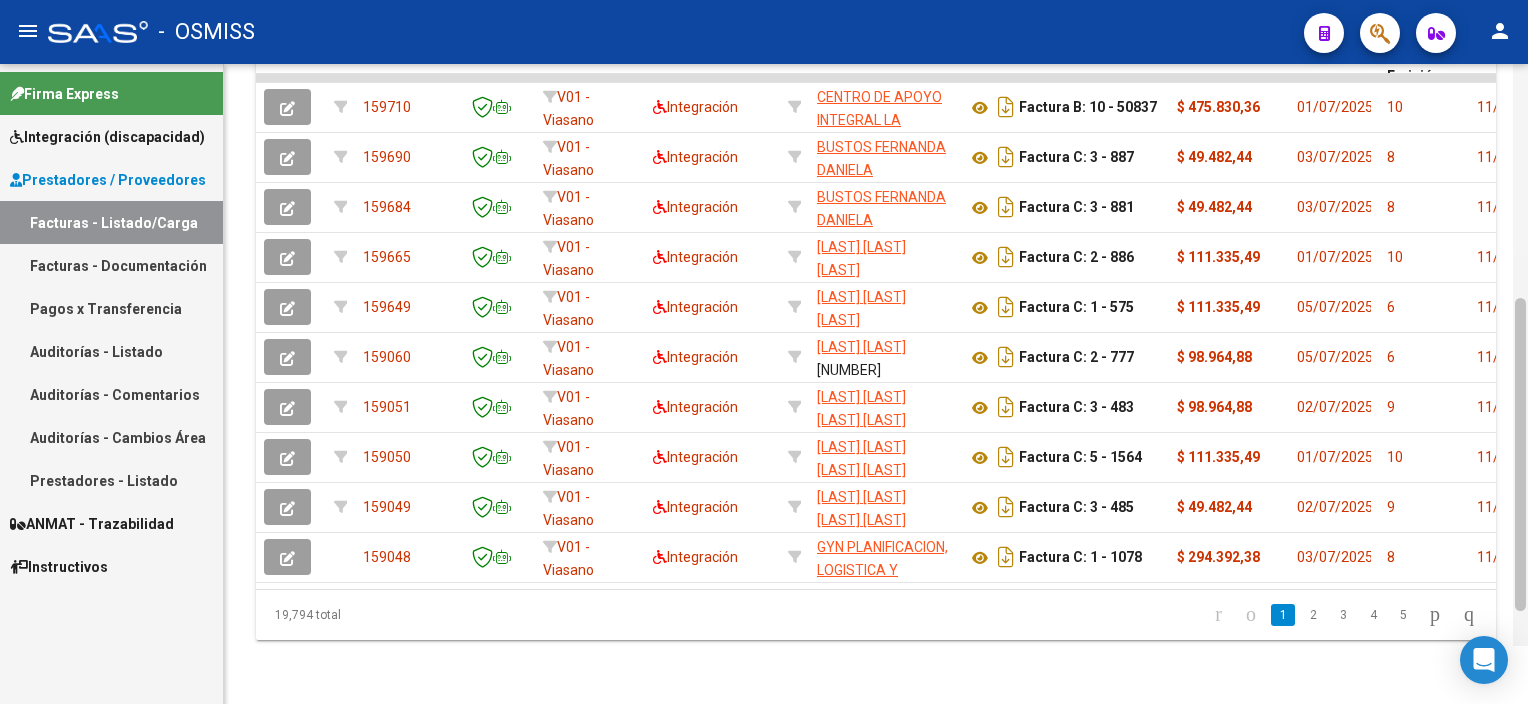 drag, startPoint x: 1521, startPoint y: 324, endPoint x: 1522, endPoint y: 455, distance: 131.00381 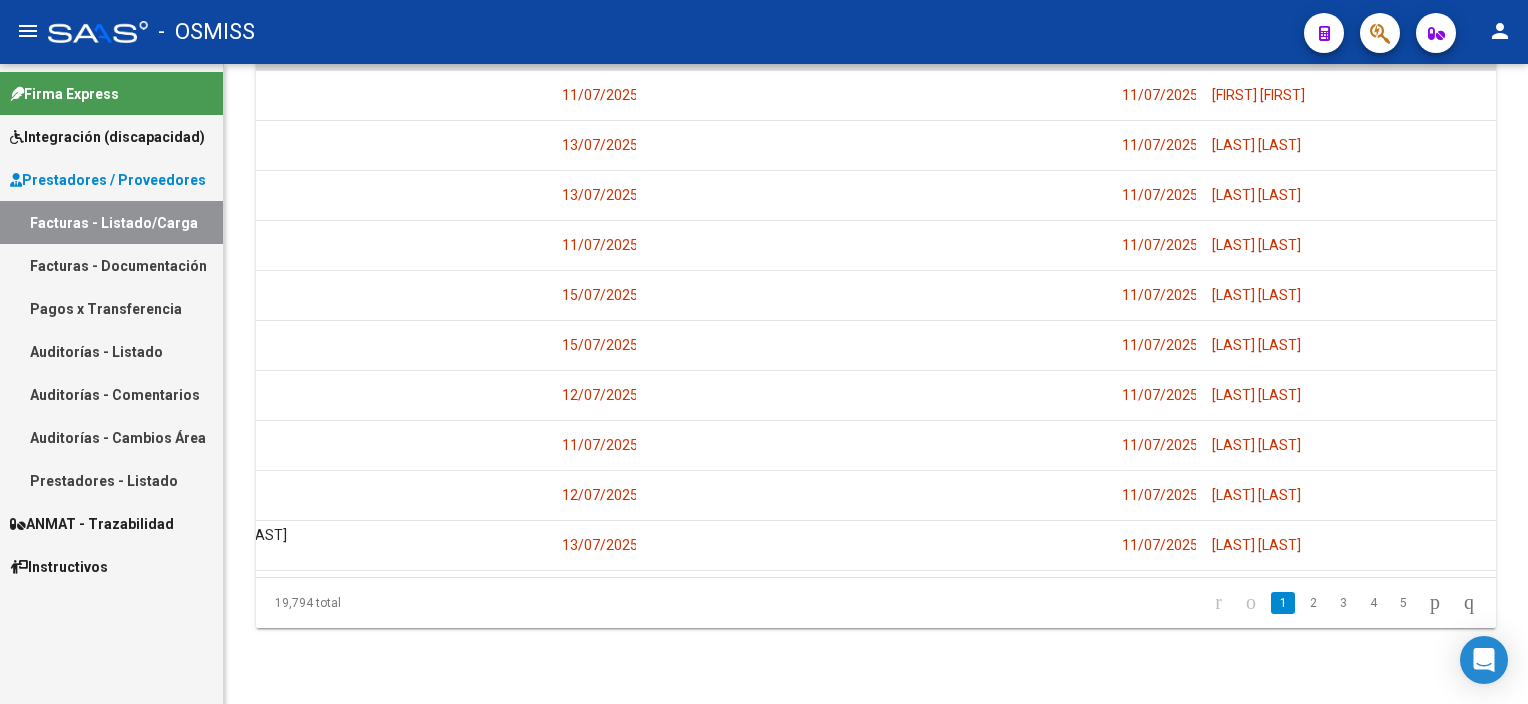 scroll, scrollTop: 0, scrollLeft: 3616, axis: horizontal 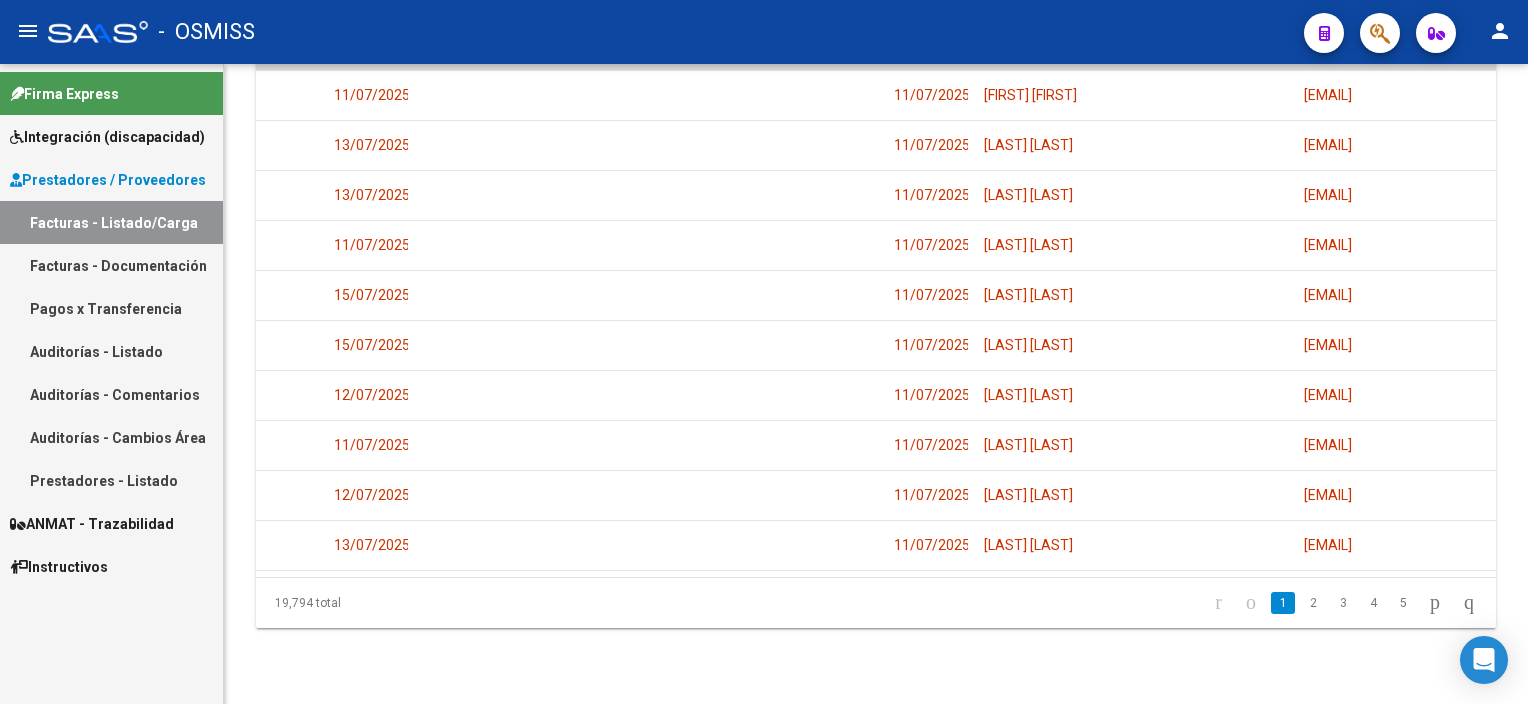 click on "person" 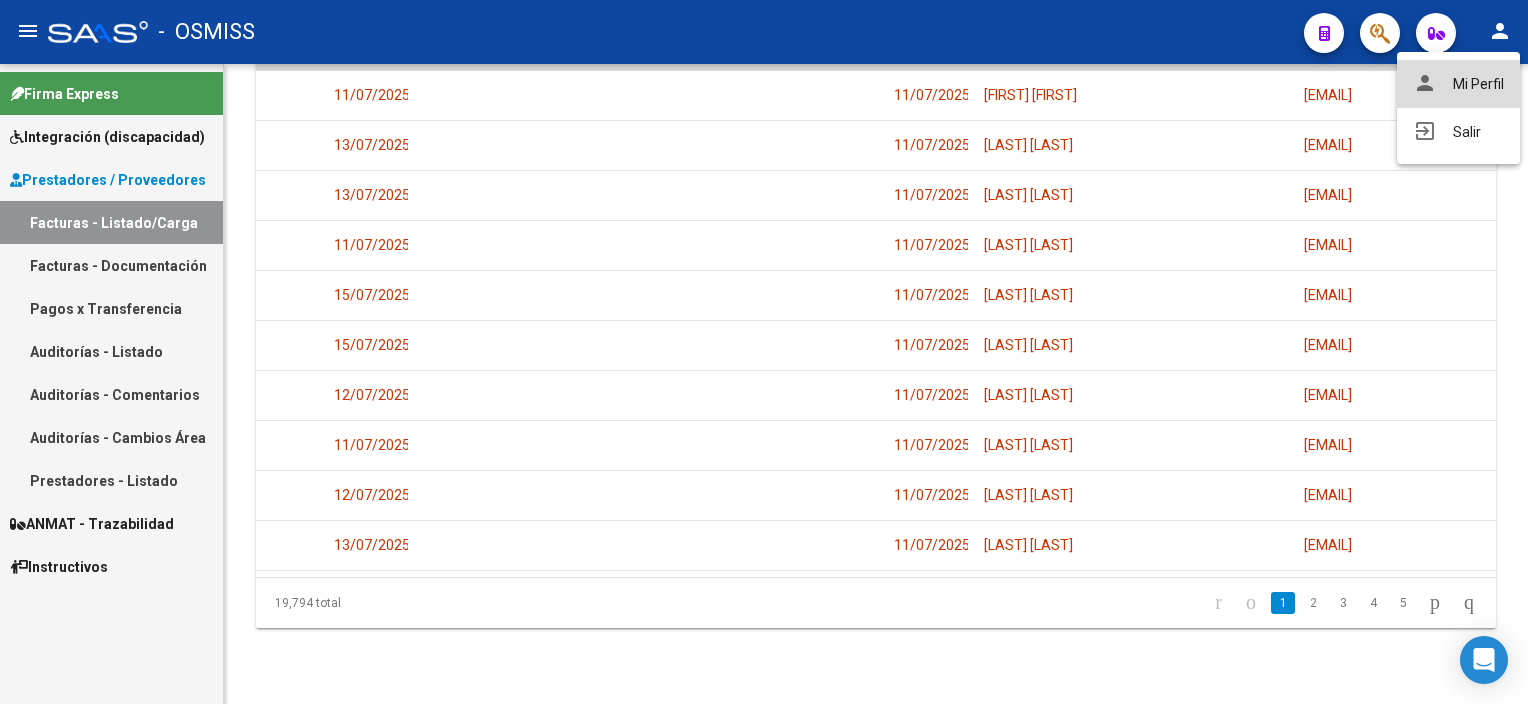 click on "person  Mi Perfil" at bounding box center (1458, 84) 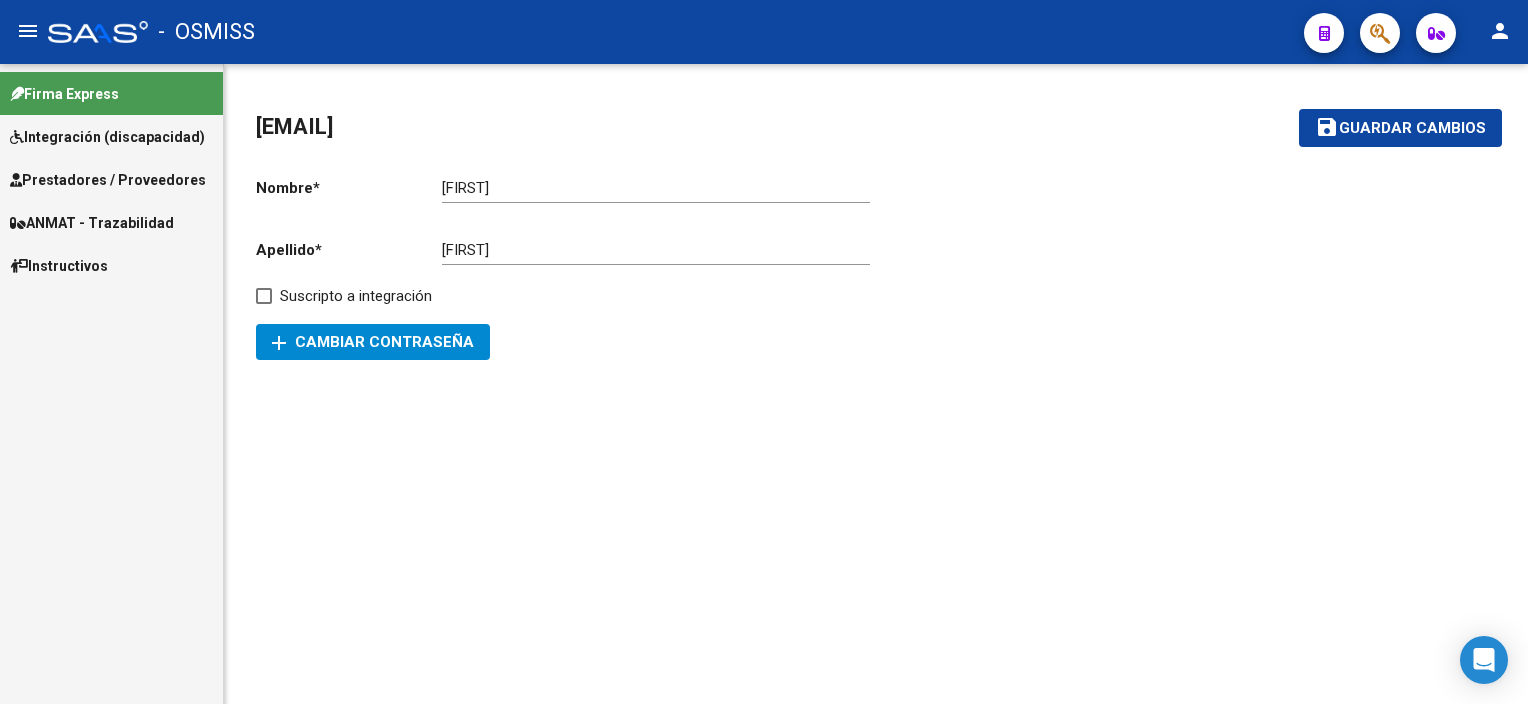 click on "menu" 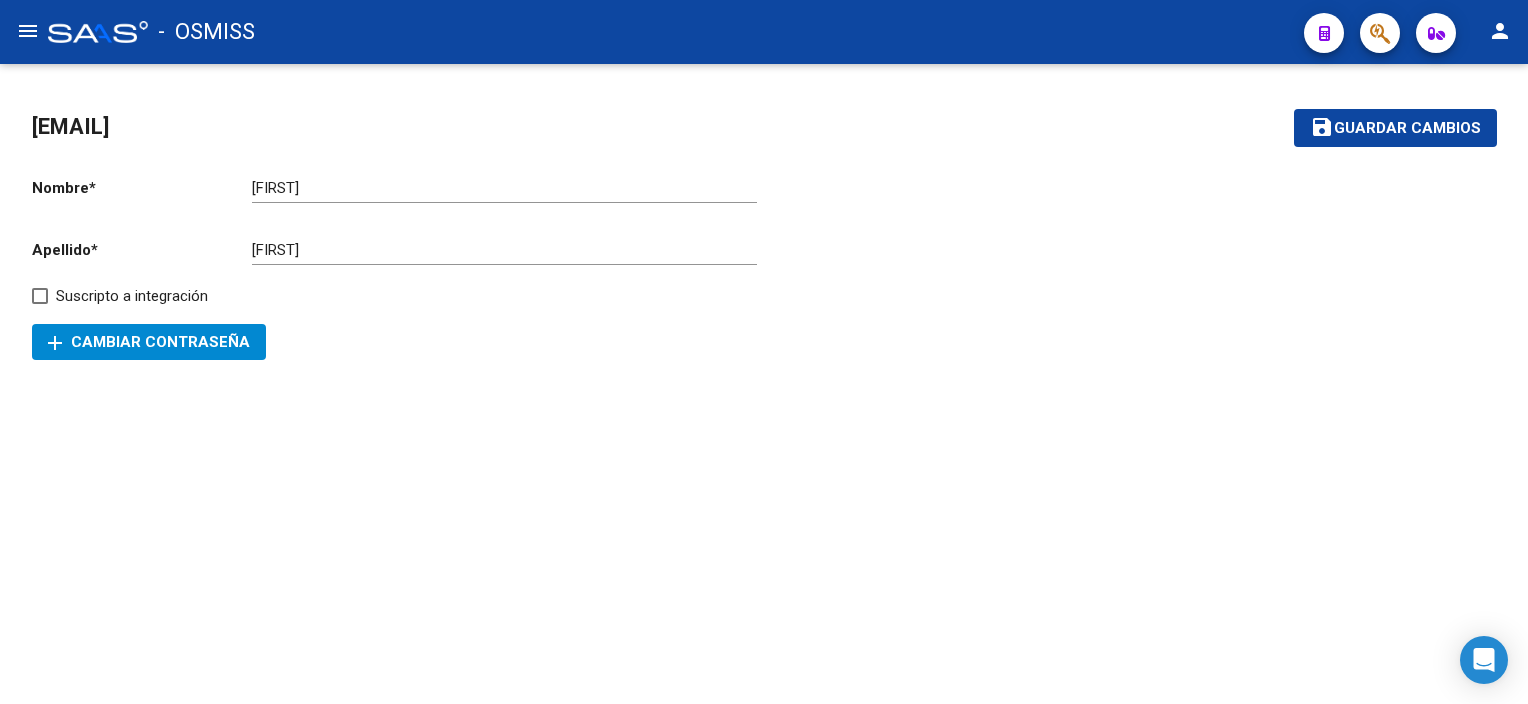 click on "menu" 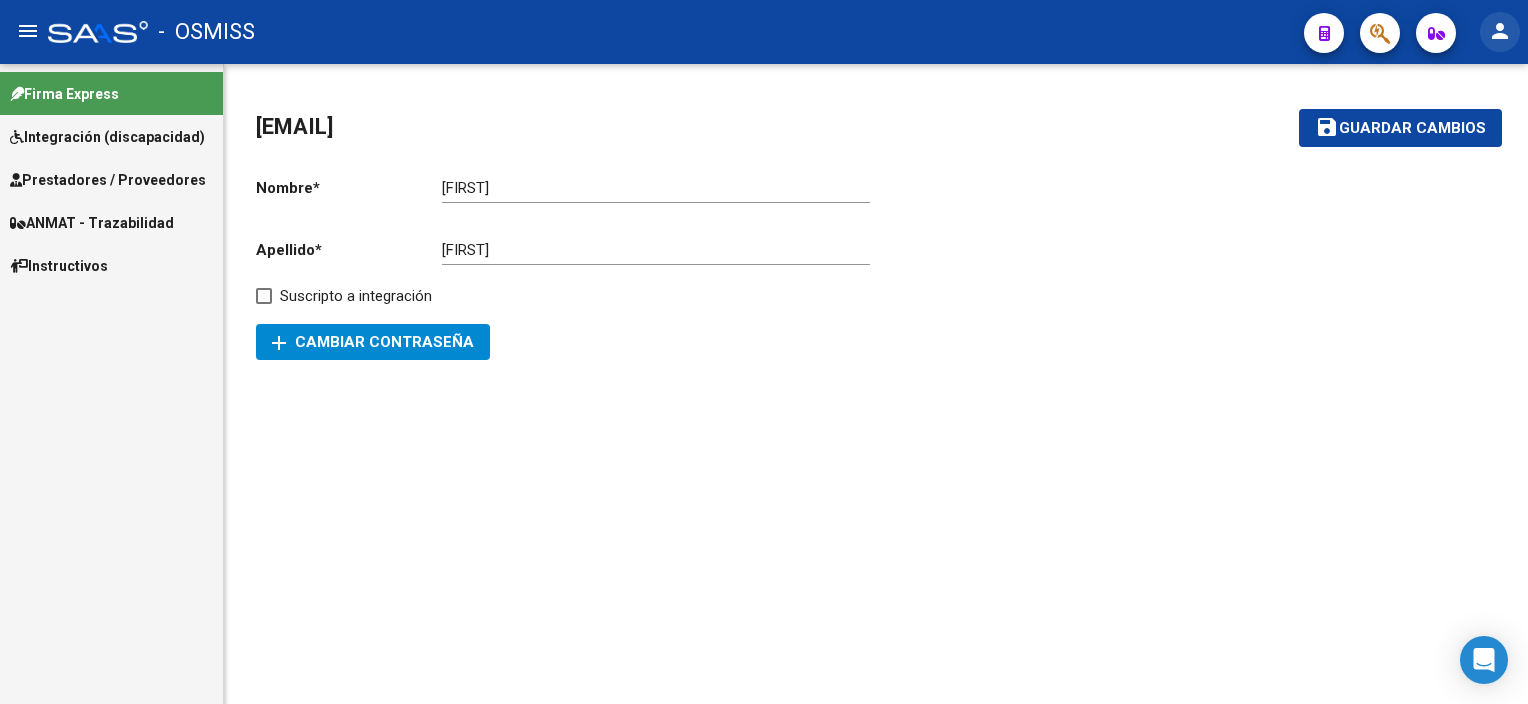 click on "person" 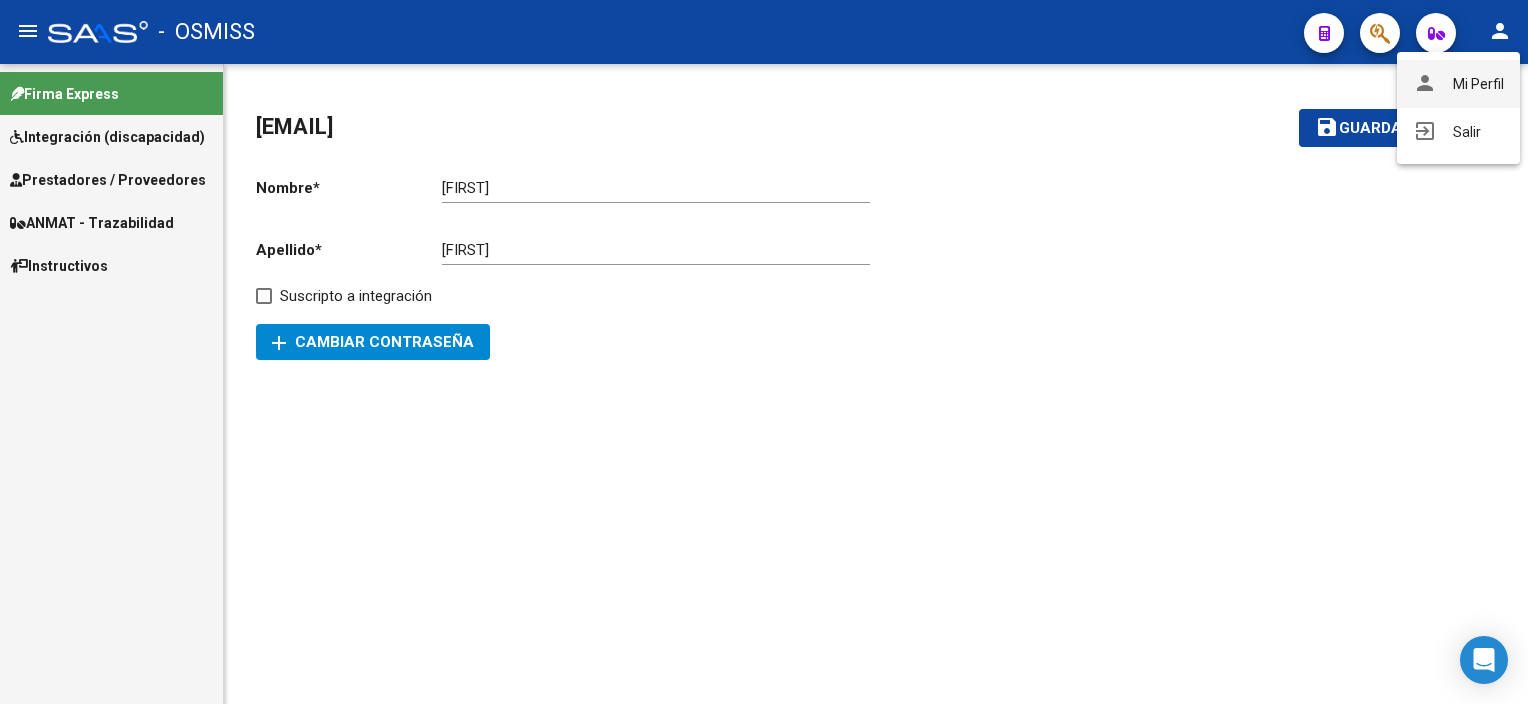 click on "person  Mi Perfil" at bounding box center [1458, 84] 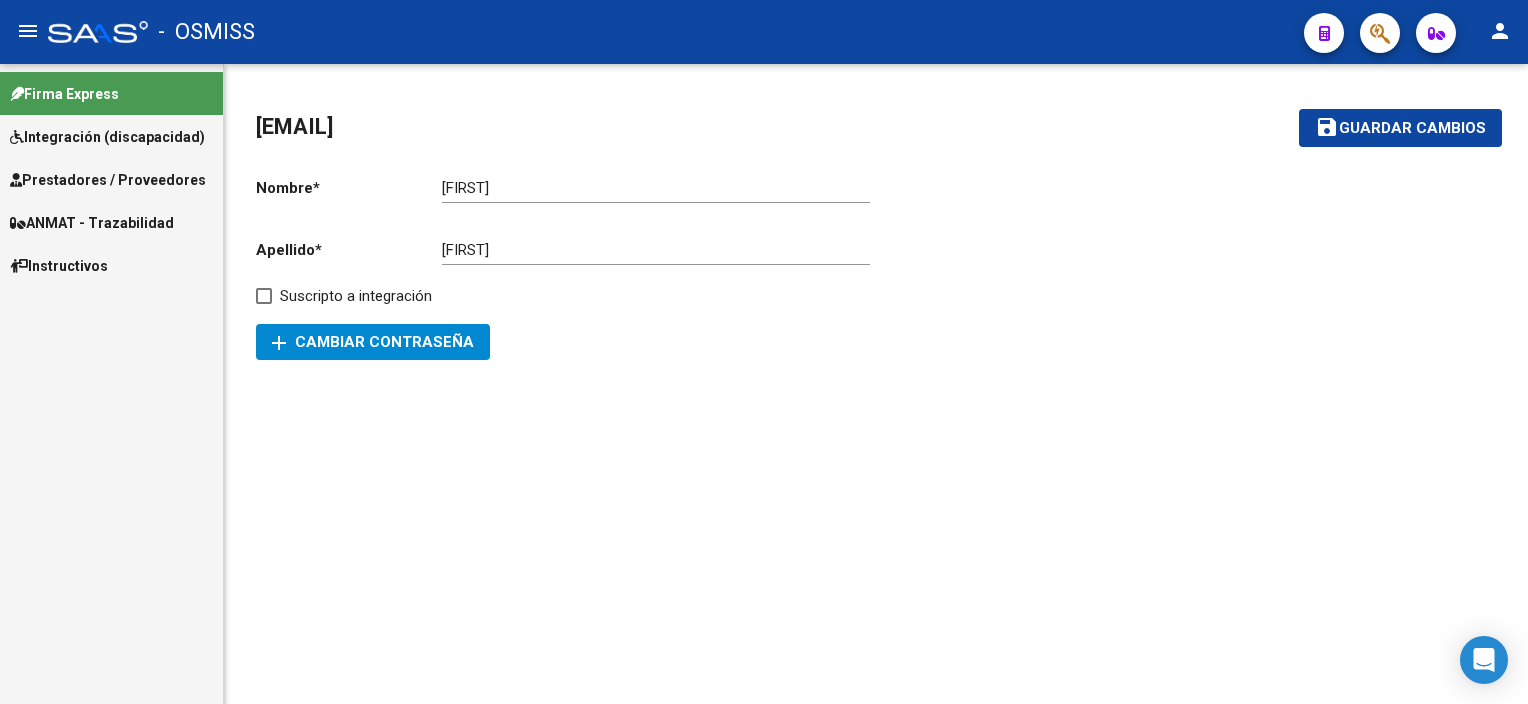 click on "Integración (discapacidad)" at bounding box center [107, 137] 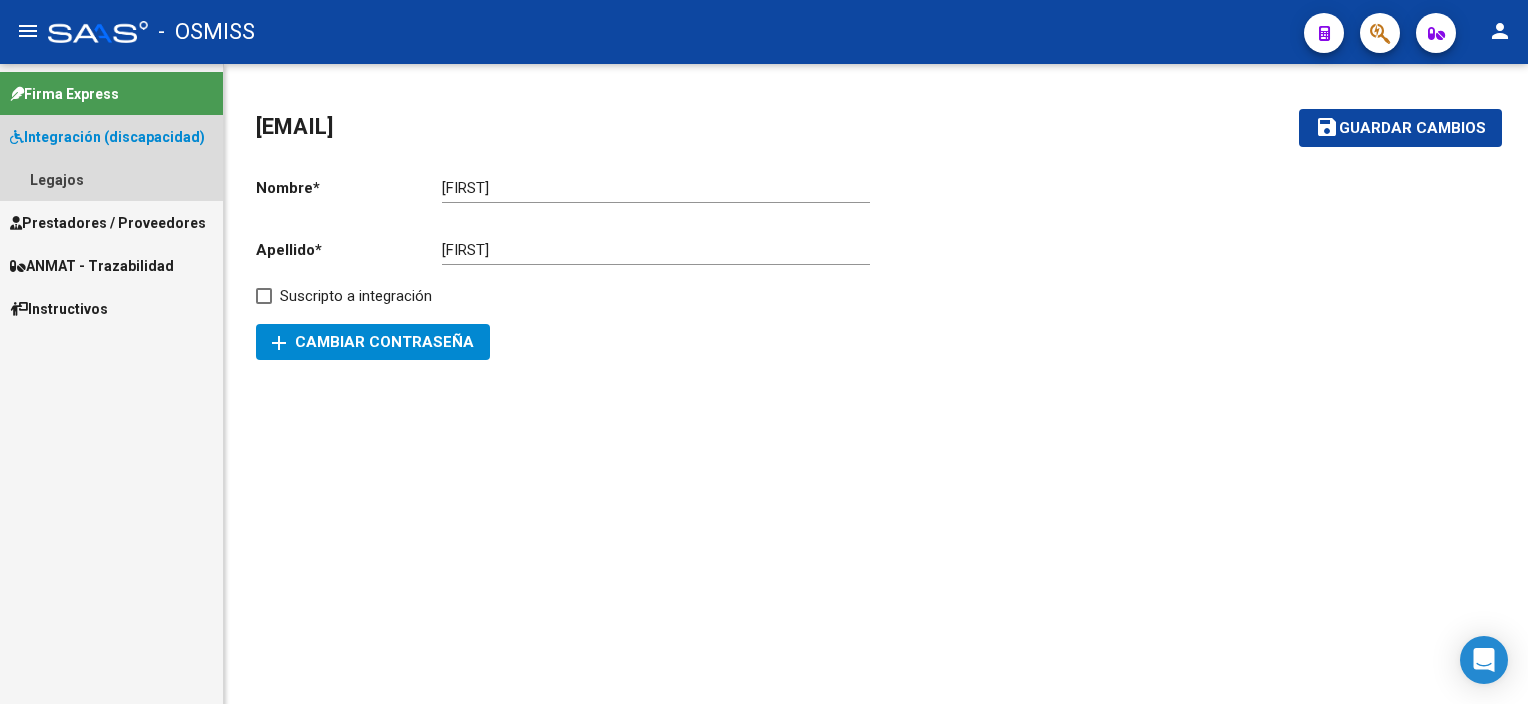 click on "Integración (discapacidad)" at bounding box center (107, 137) 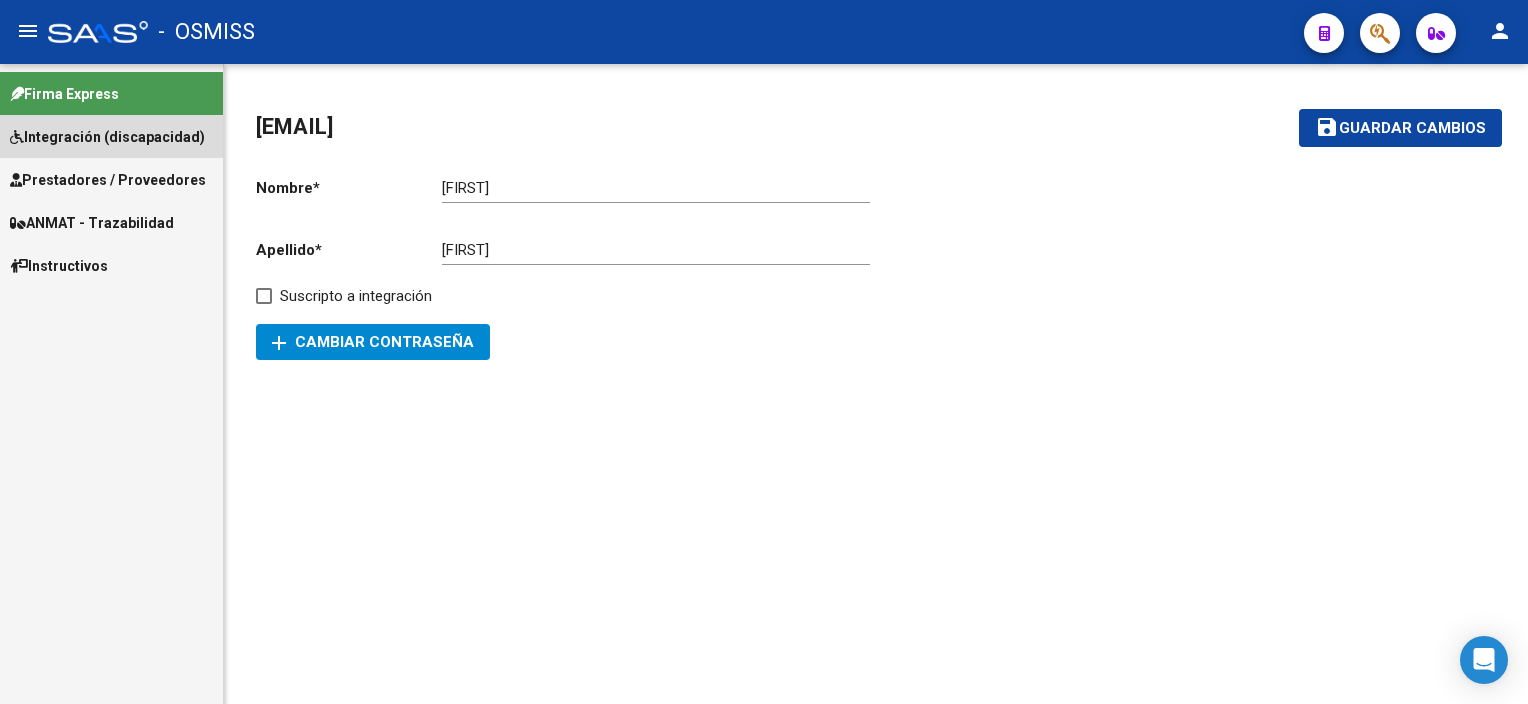 click on "Integración (discapacidad)" at bounding box center [107, 137] 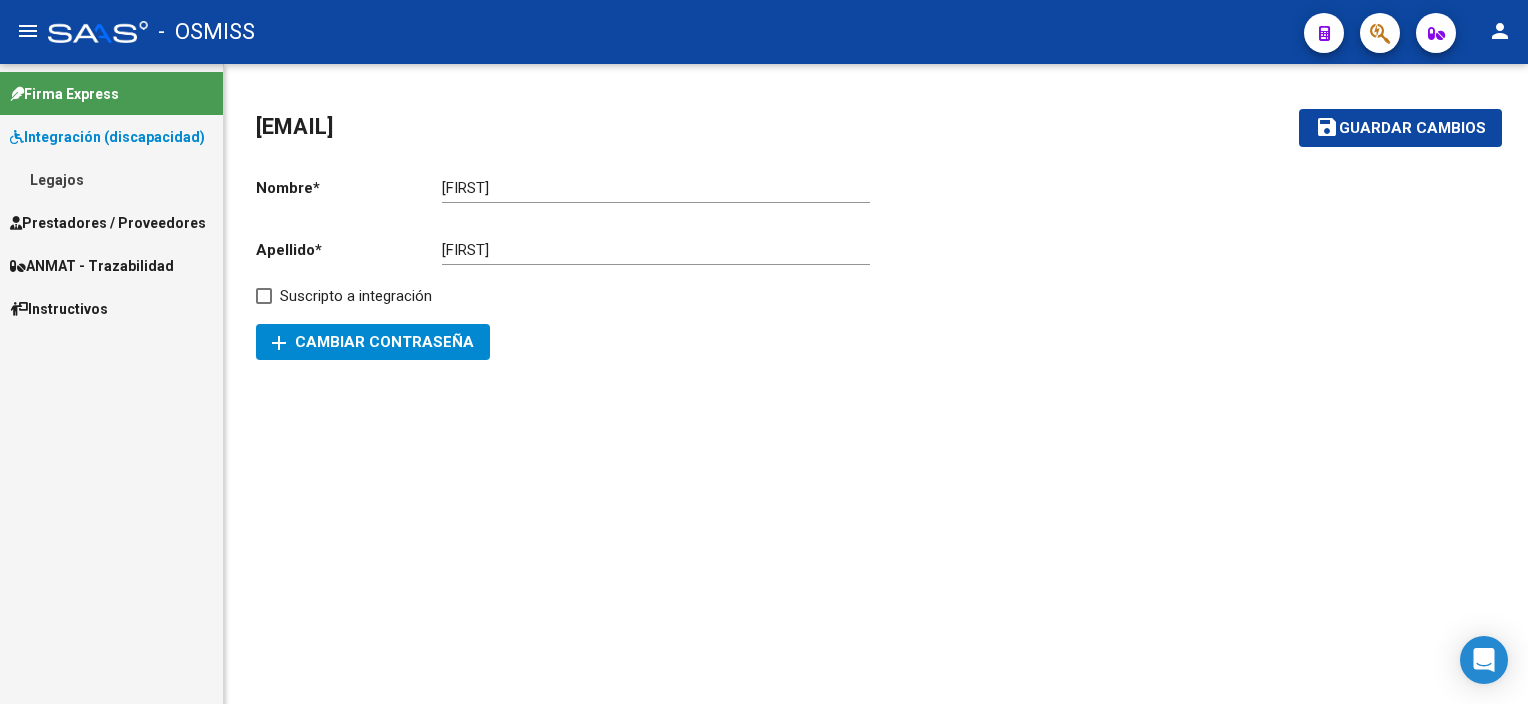 click on "Prestadores / Proveedores" at bounding box center [108, 223] 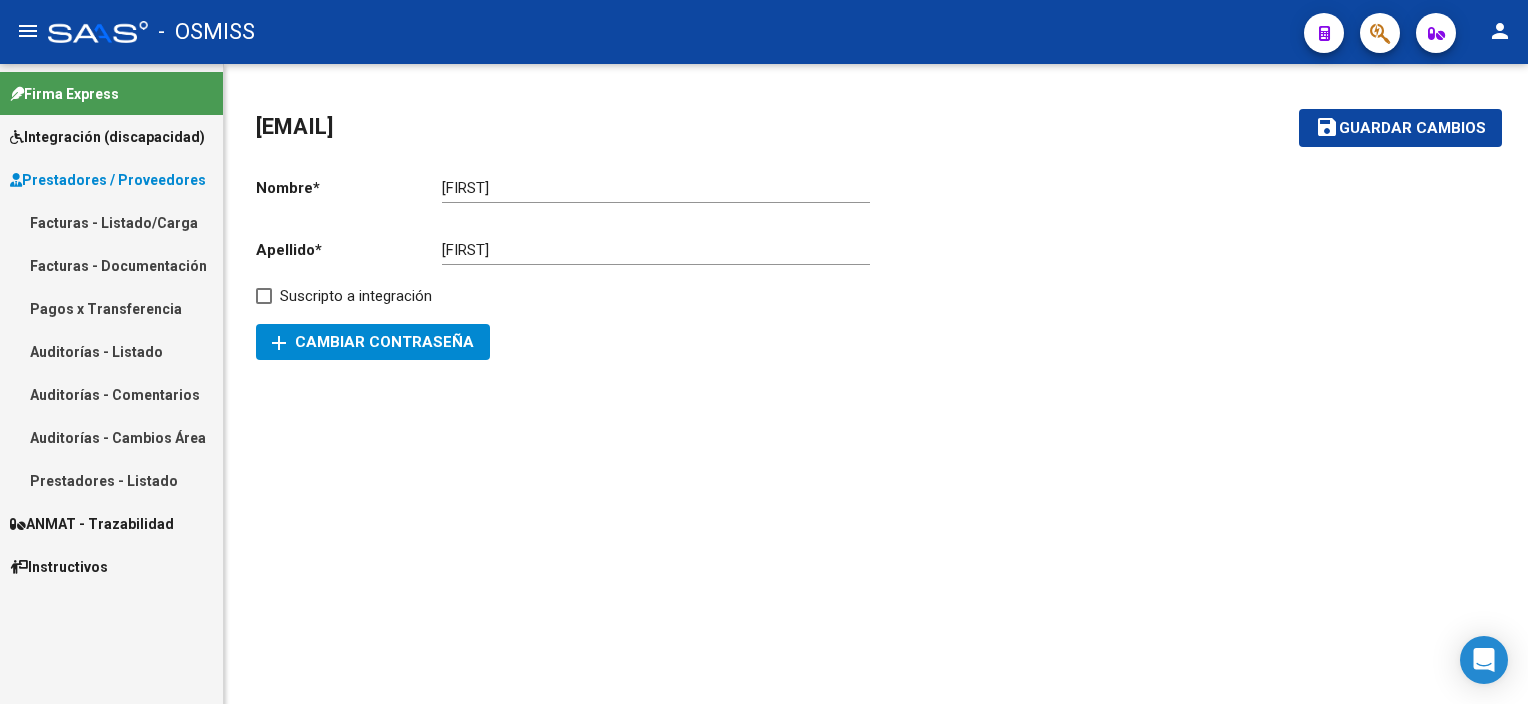 click on "Facturas - Documentación" at bounding box center [111, 265] 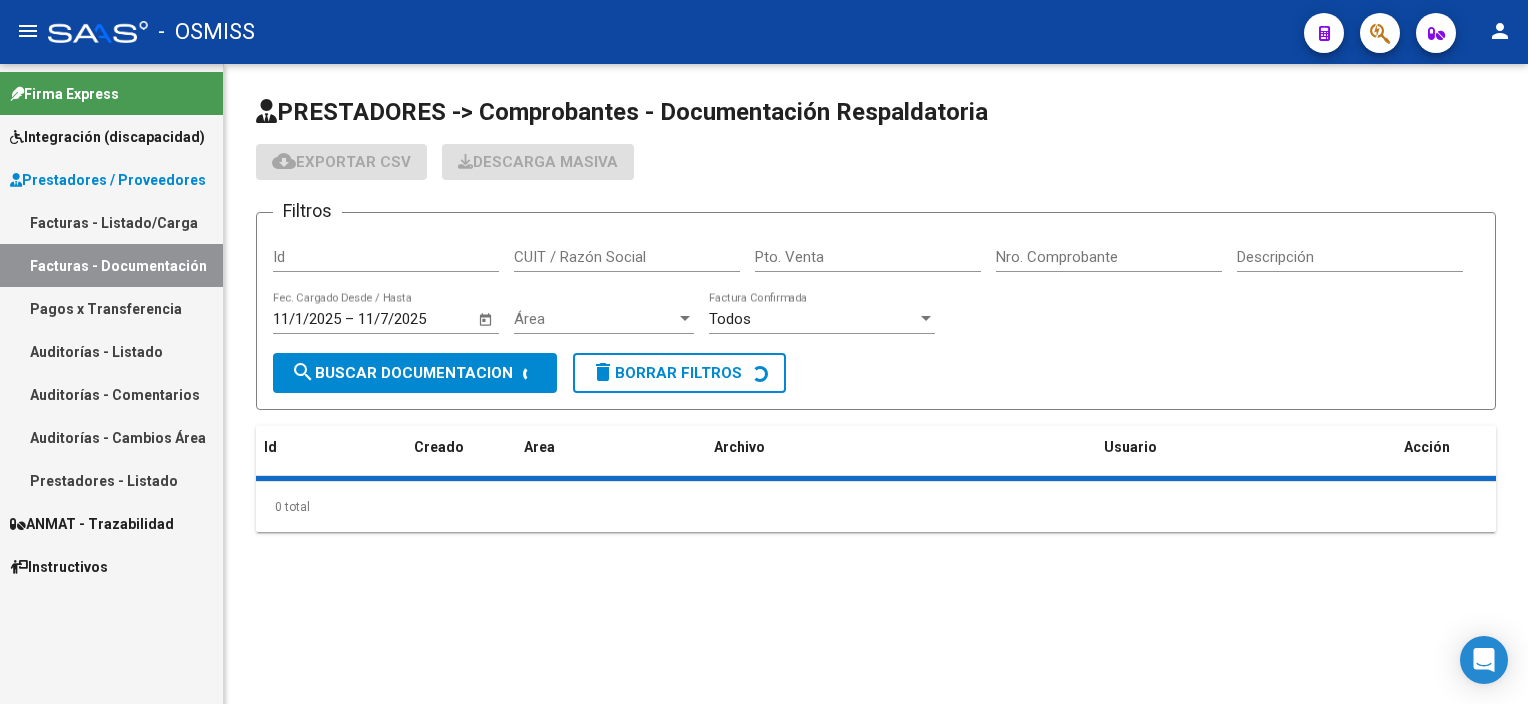 click on "Facturas - Listado/Carga" at bounding box center [111, 222] 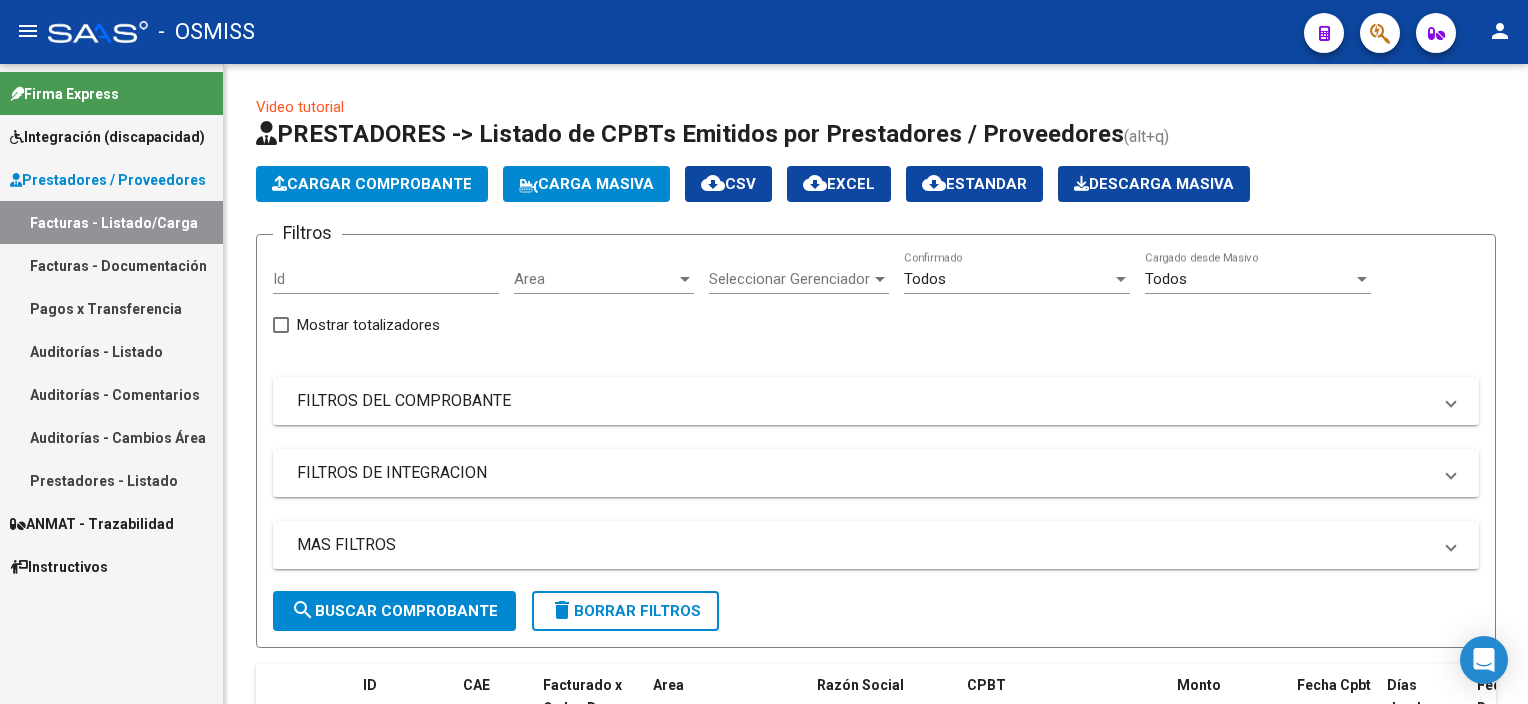 click on "PRESTADORES -> Listado de CPBTs Emitidos por Prestadores / Proveedores (alt+q)" 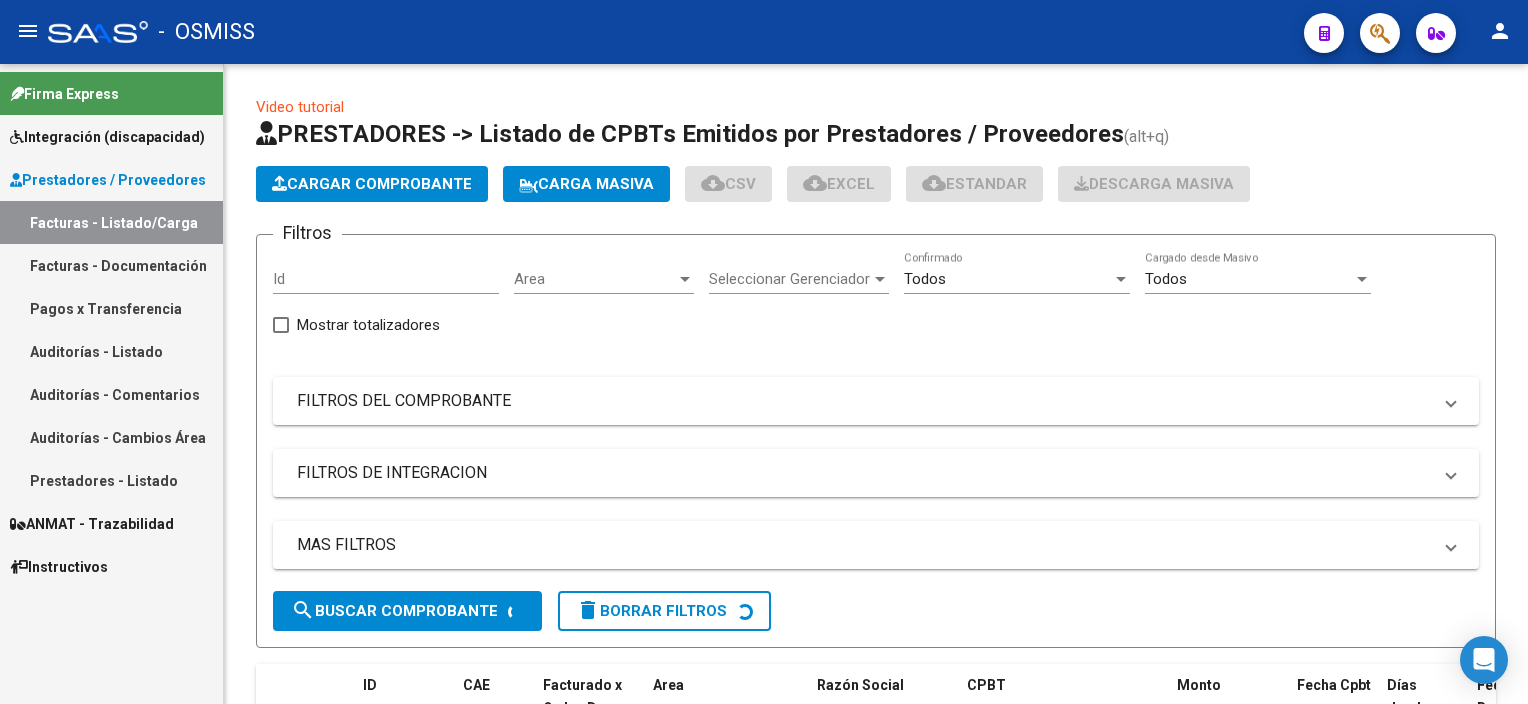 scroll, scrollTop: 0, scrollLeft: 0, axis: both 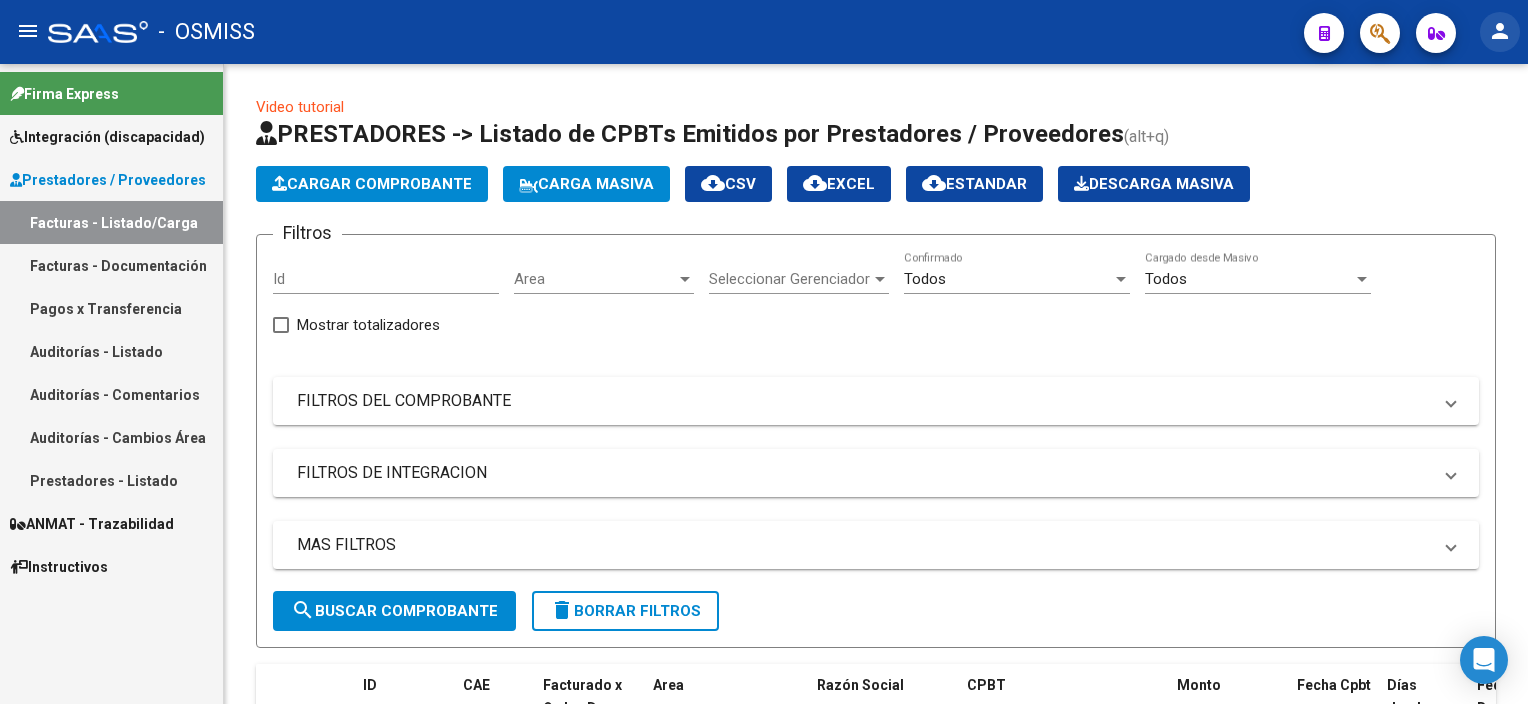 click on "person" 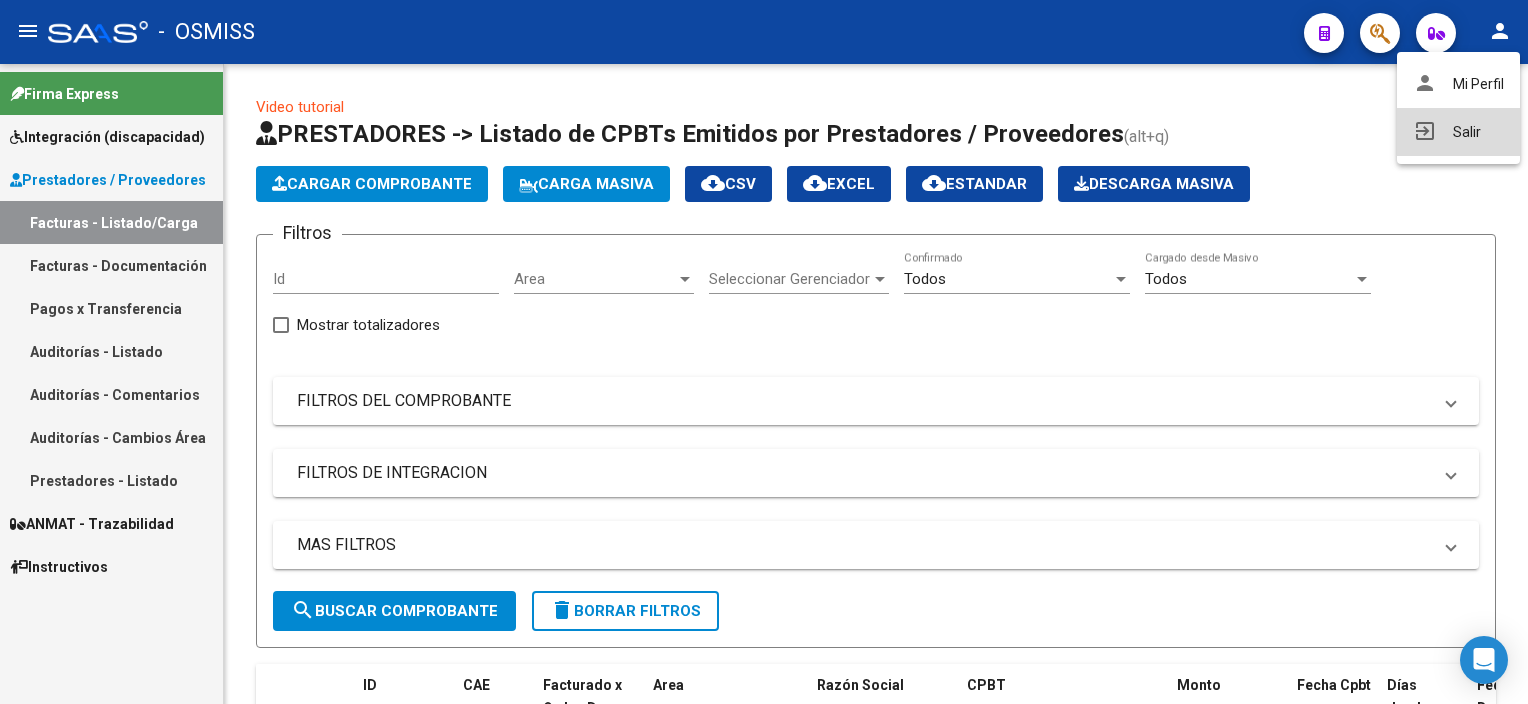click on "exit_to_app  Salir" at bounding box center (1458, 132) 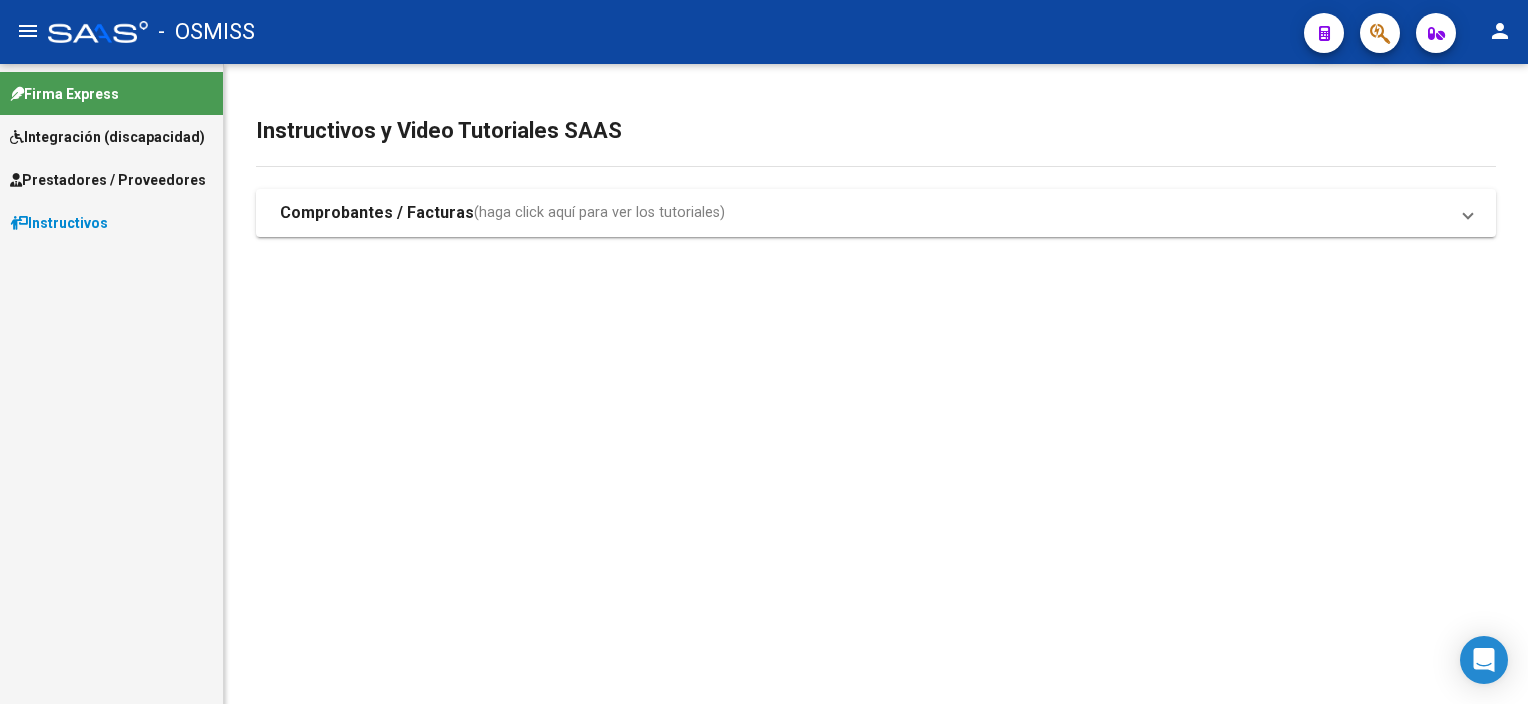 scroll, scrollTop: 0, scrollLeft: 0, axis: both 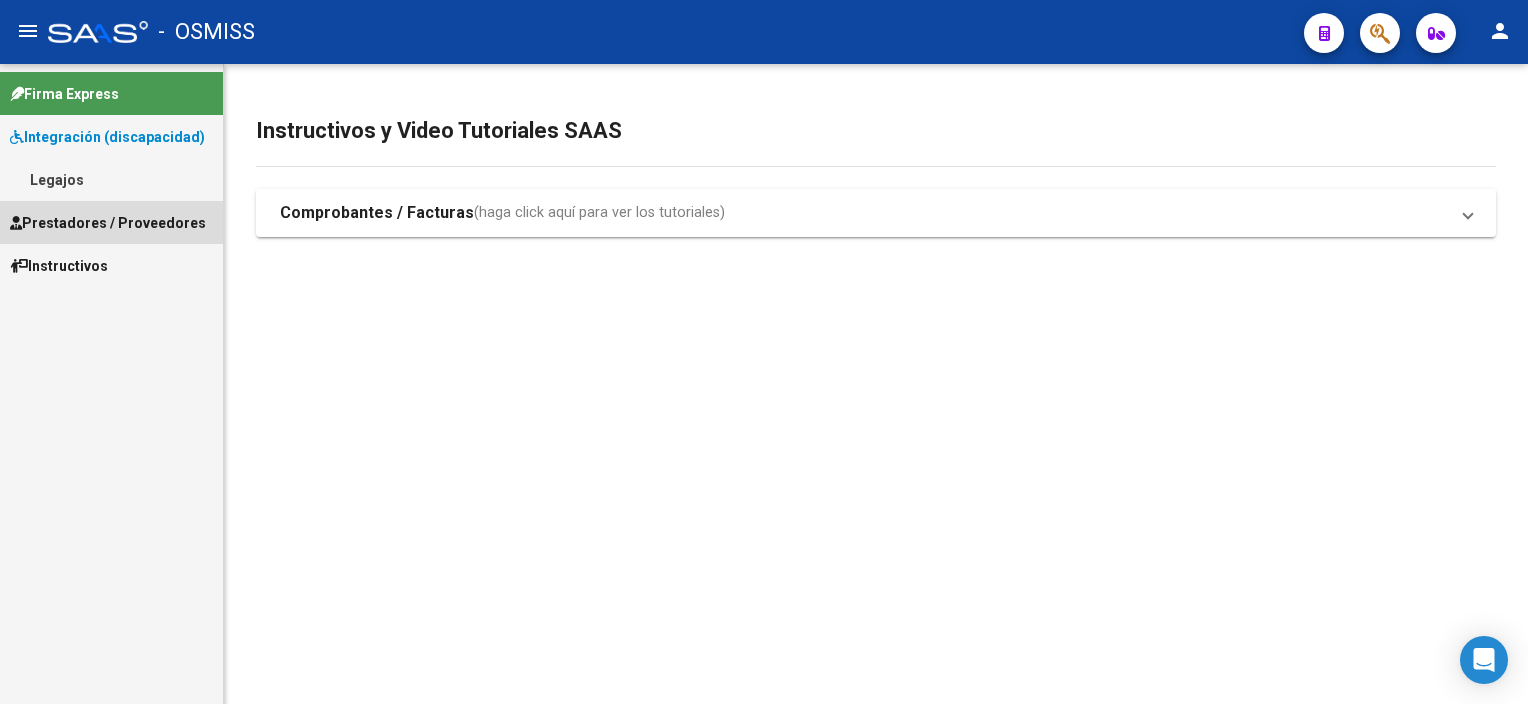 click on "Prestadores / Proveedores" at bounding box center (108, 223) 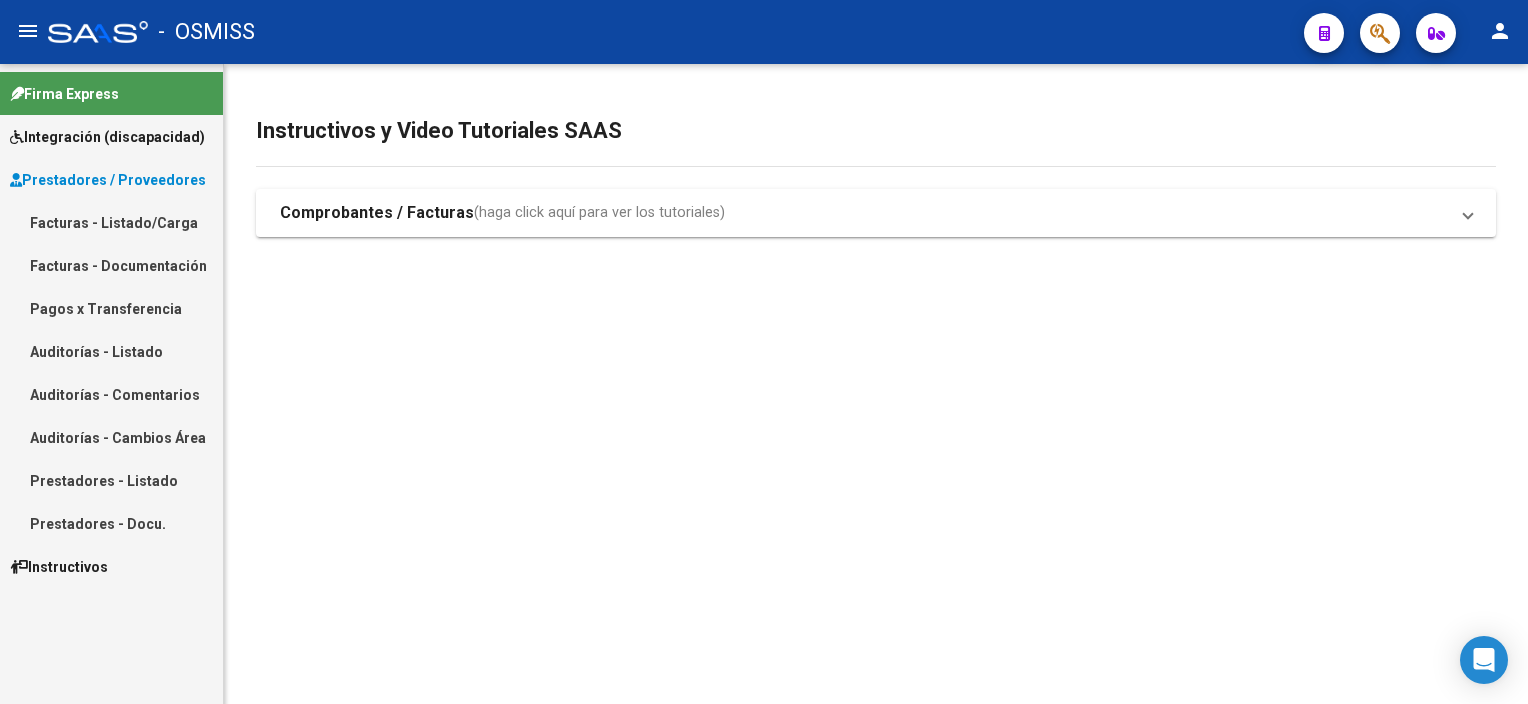 click on "Facturas - Listado/Carga" at bounding box center (111, 222) 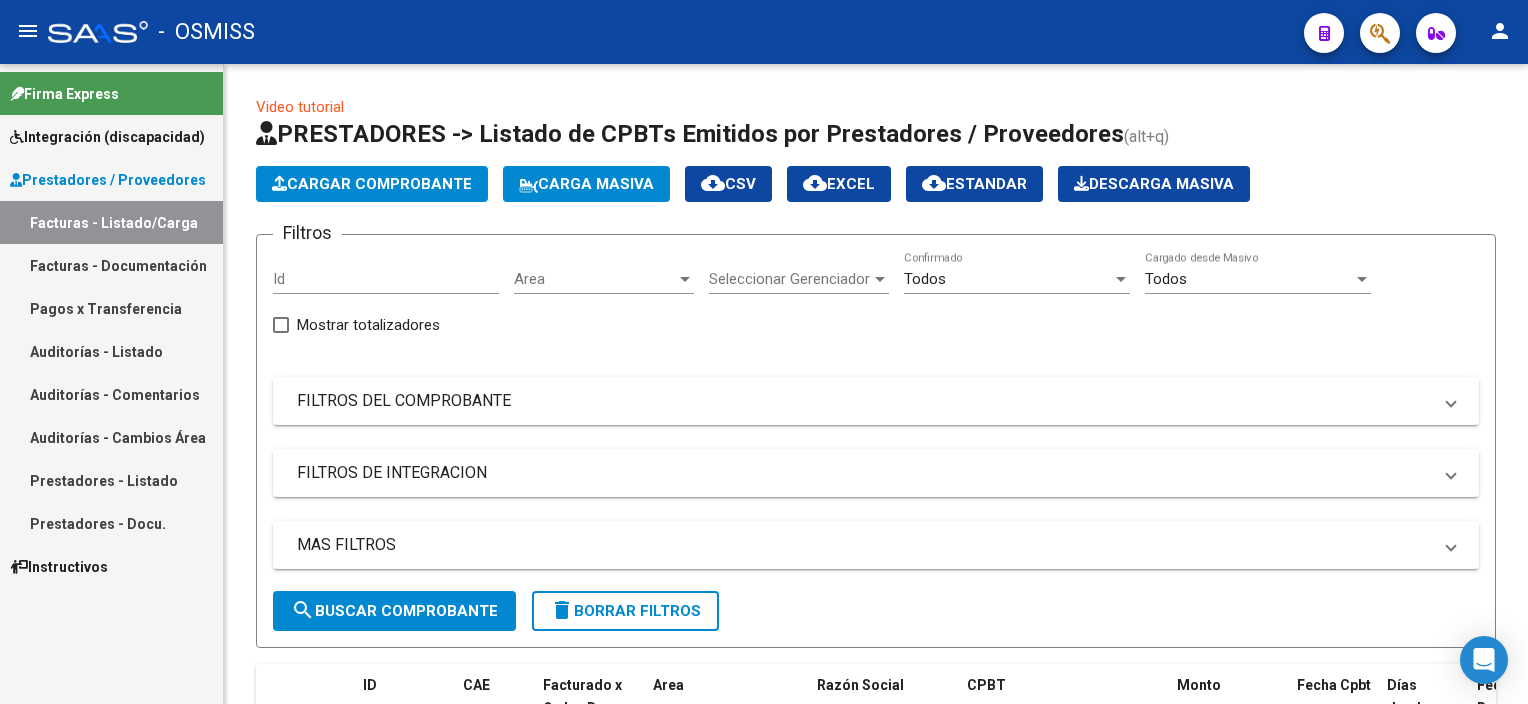 click on "Cargar Comprobante" 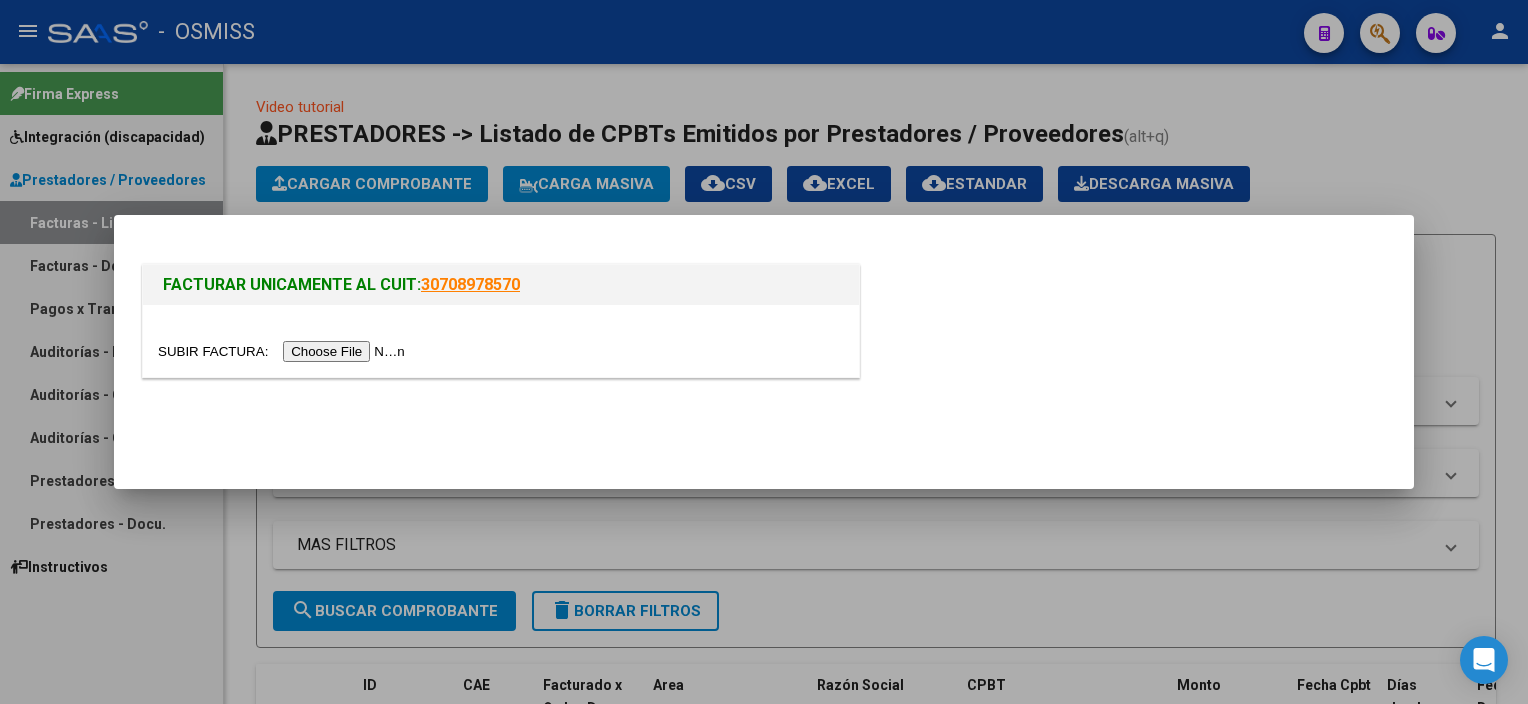click at bounding box center (284, 351) 